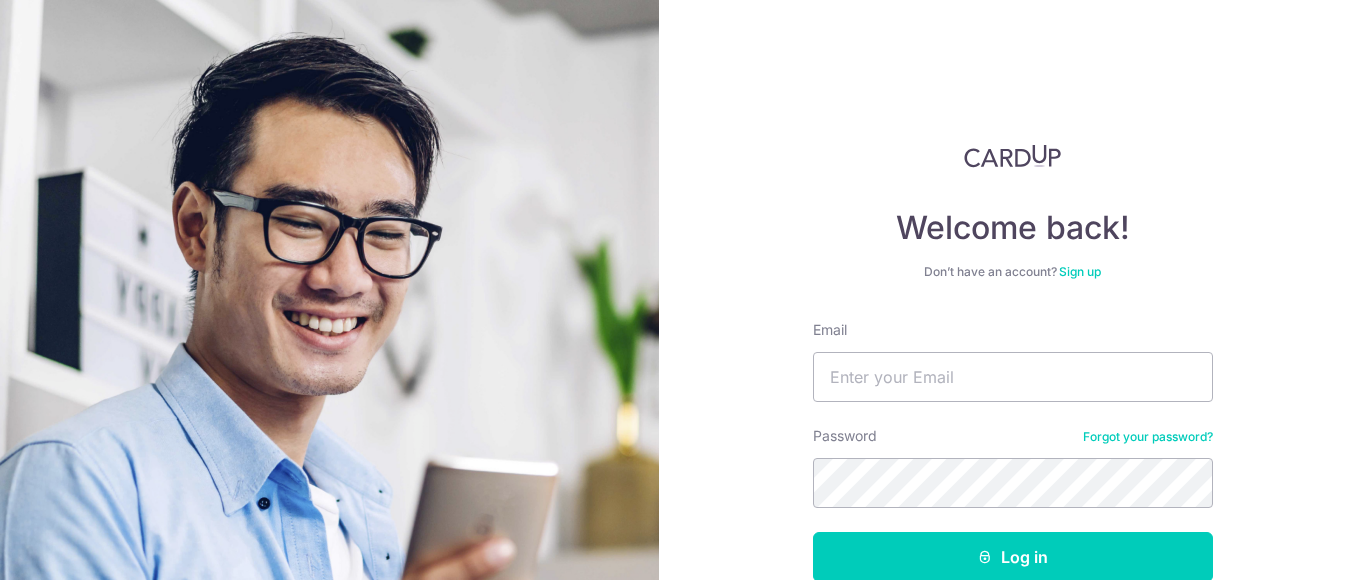 scroll, scrollTop: 0, scrollLeft: 0, axis: both 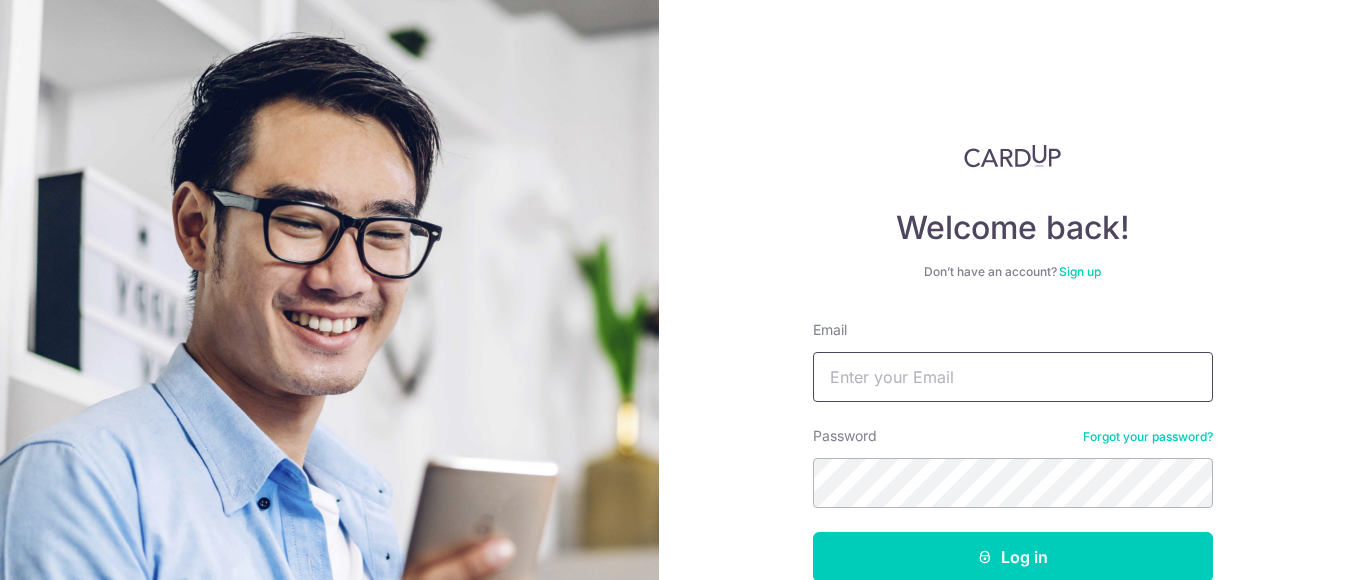 click on "Email" at bounding box center (1013, 377) 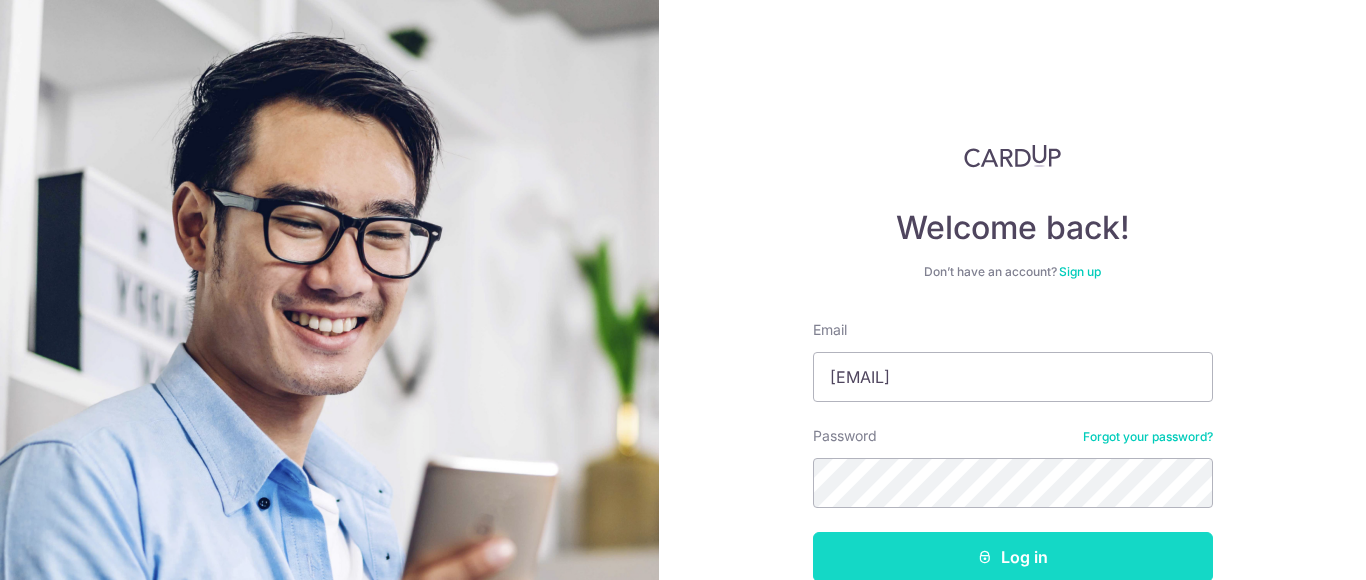 click on "Log in" at bounding box center (1013, 557) 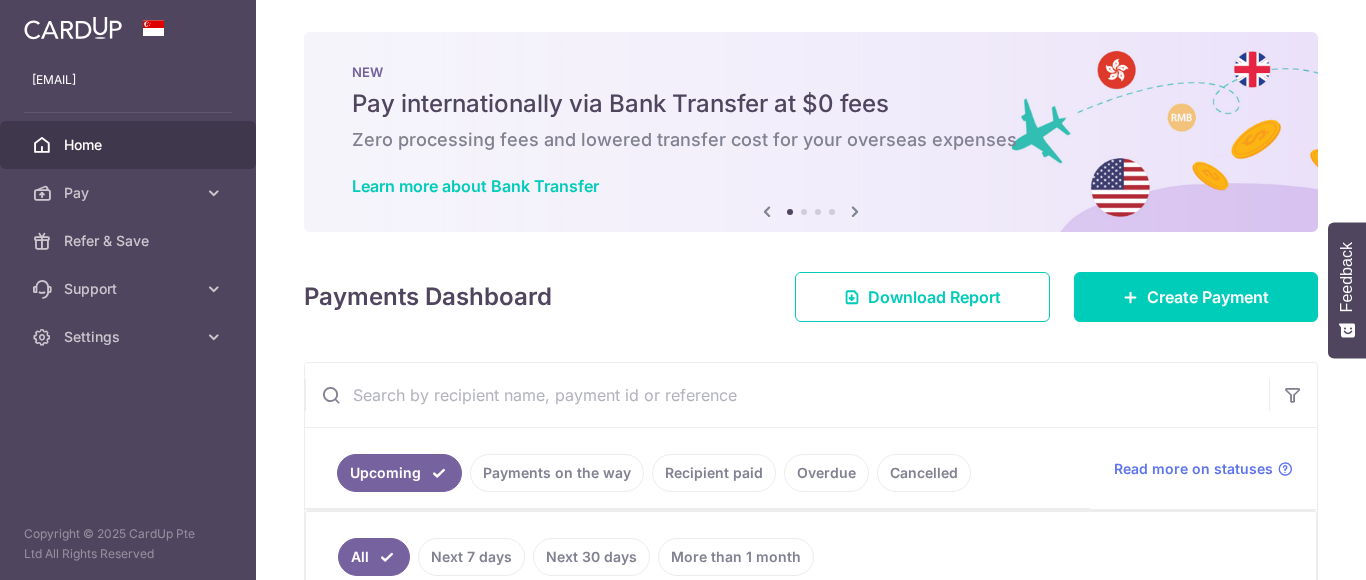 scroll, scrollTop: 0, scrollLeft: 0, axis: both 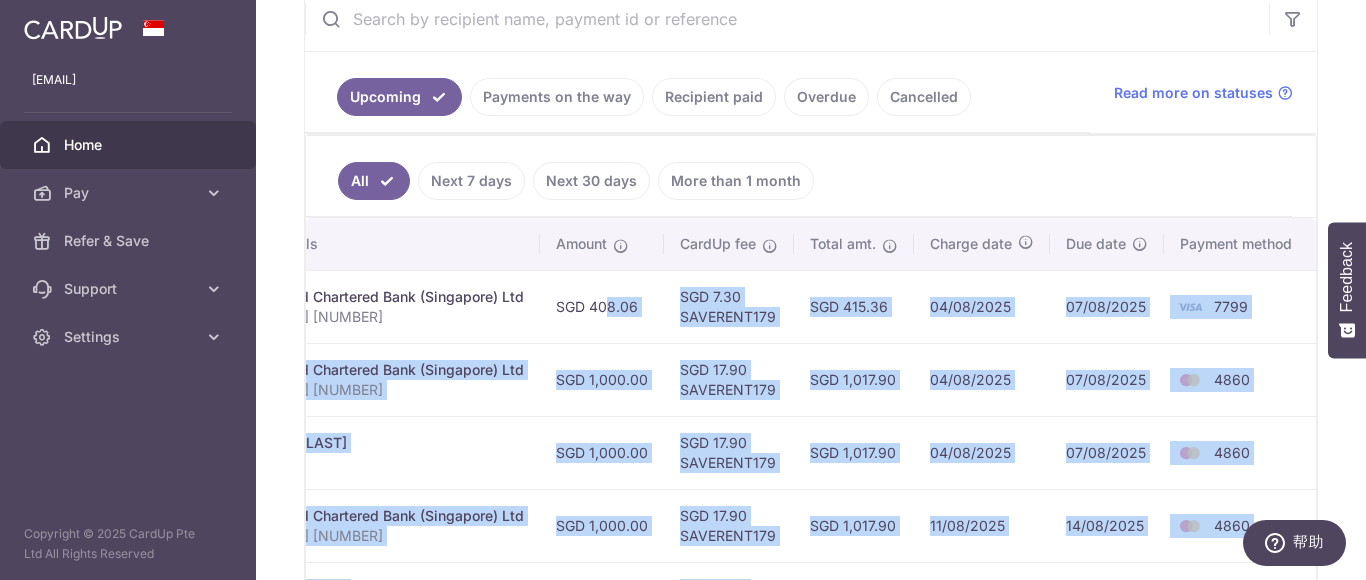 drag, startPoint x: 1104, startPoint y: 312, endPoint x: 1332, endPoint y: 324, distance: 228.31557 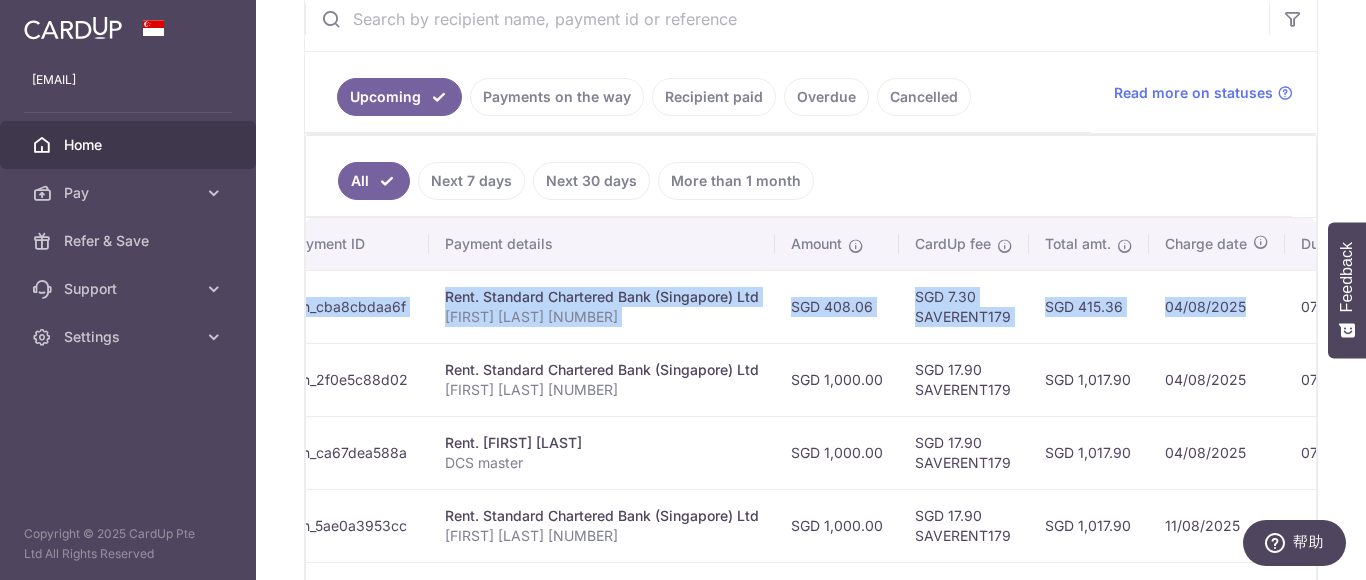 scroll, scrollTop: 0, scrollLeft: 0, axis: both 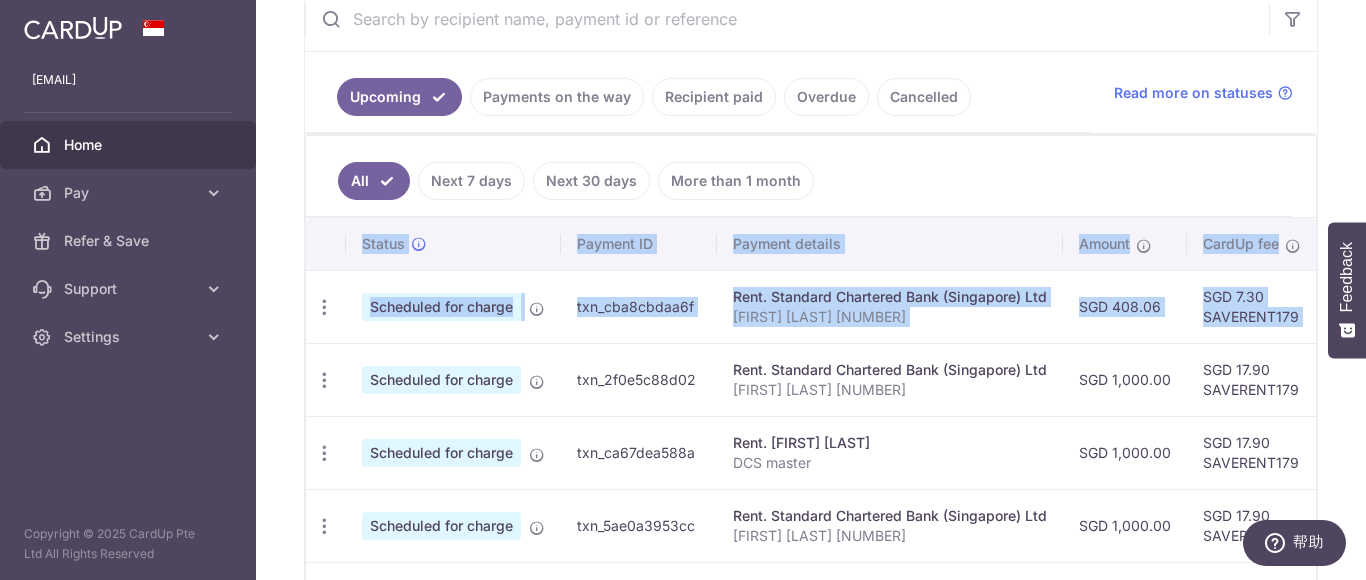drag, startPoint x: 1031, startPoint y: 300, endPoint x: 283, endPoint y: 301, distance: 748.0007 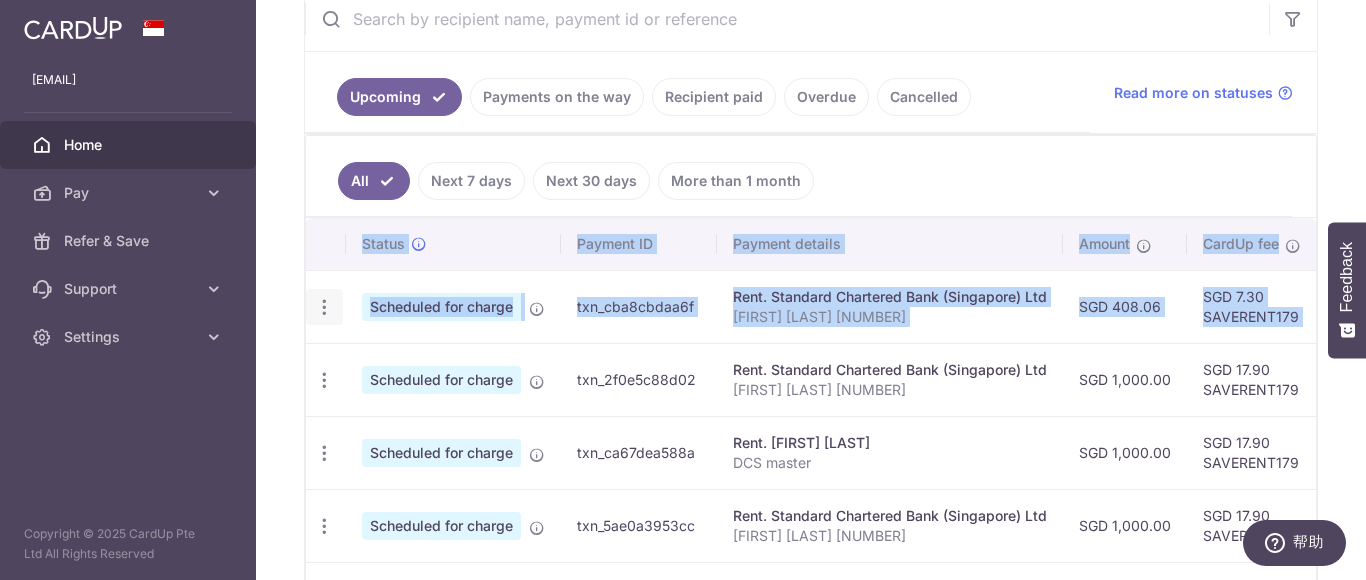 click at bounding box center [324, 307] 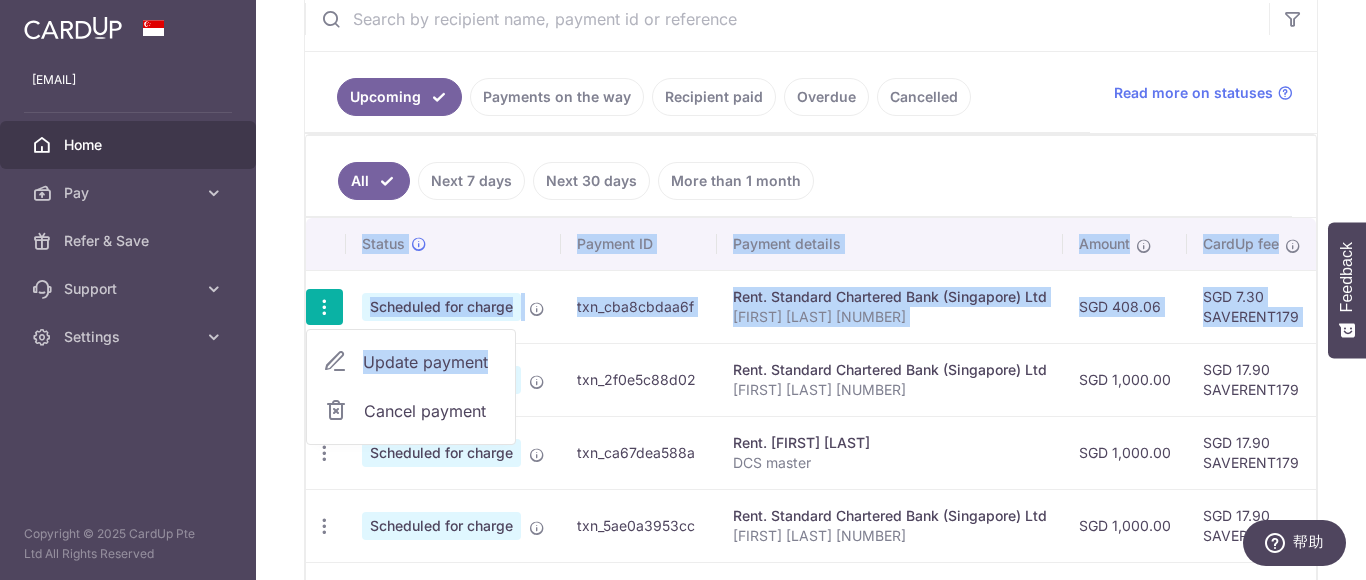 click on "Update payment" at bounding box center (431, 362) 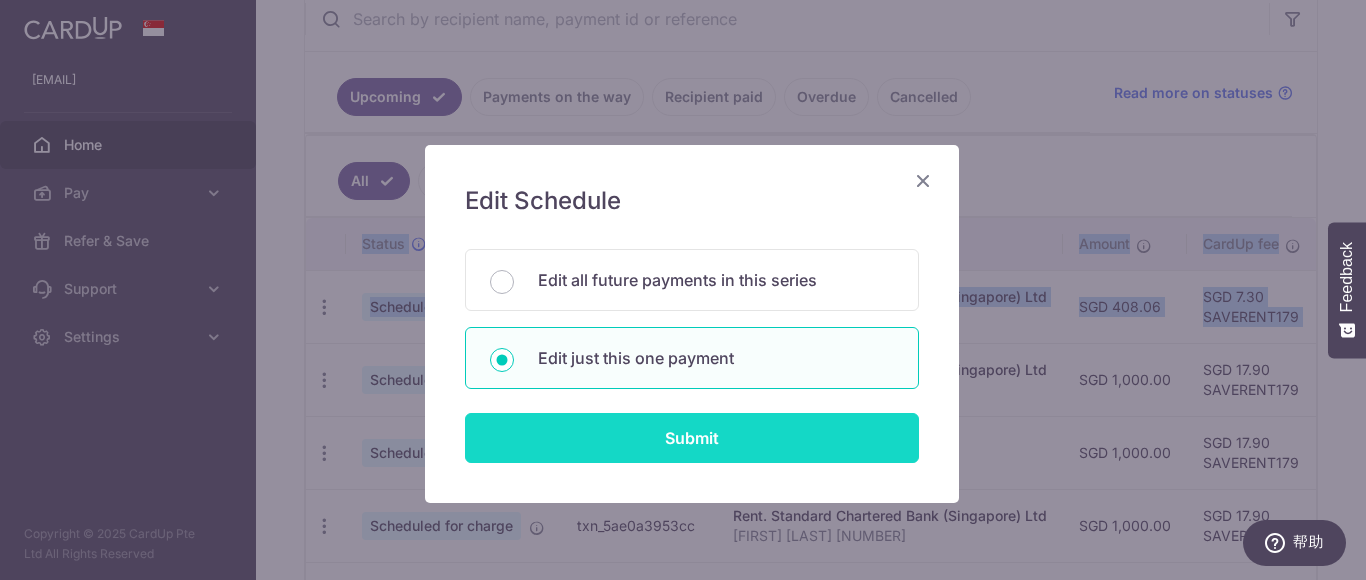click on "Submit" at bounding box center [692, 438] 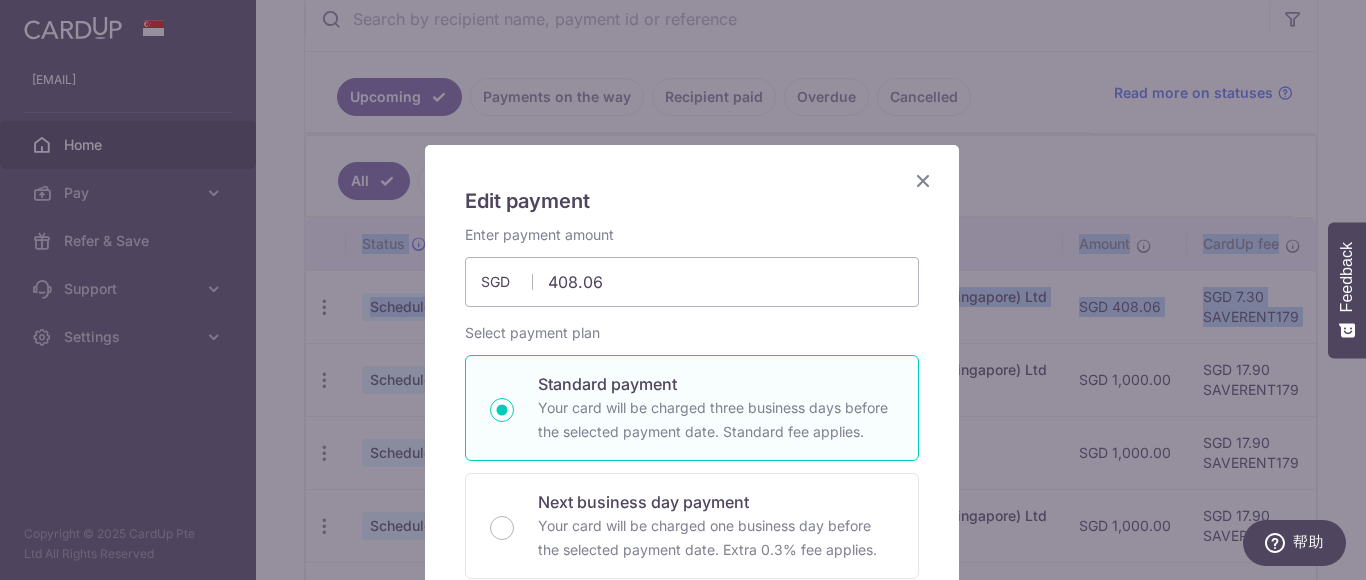 type on "SAVERENT179" 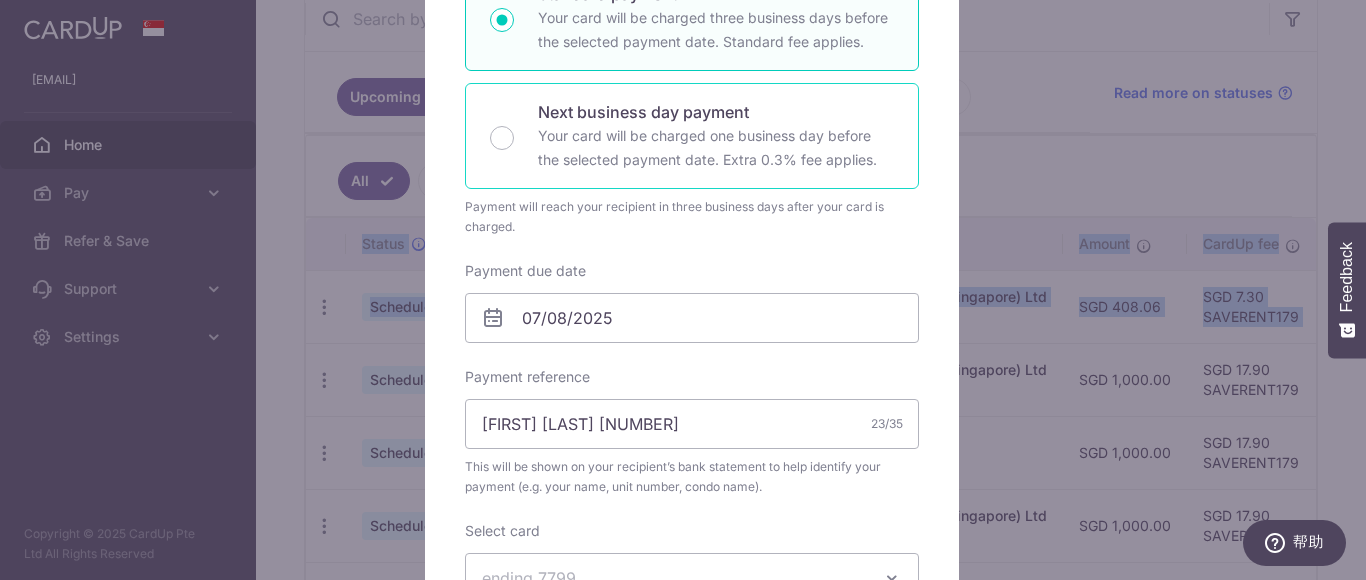 scroll, scrollTop: 400, scrollLeft: 0, axis: vertical 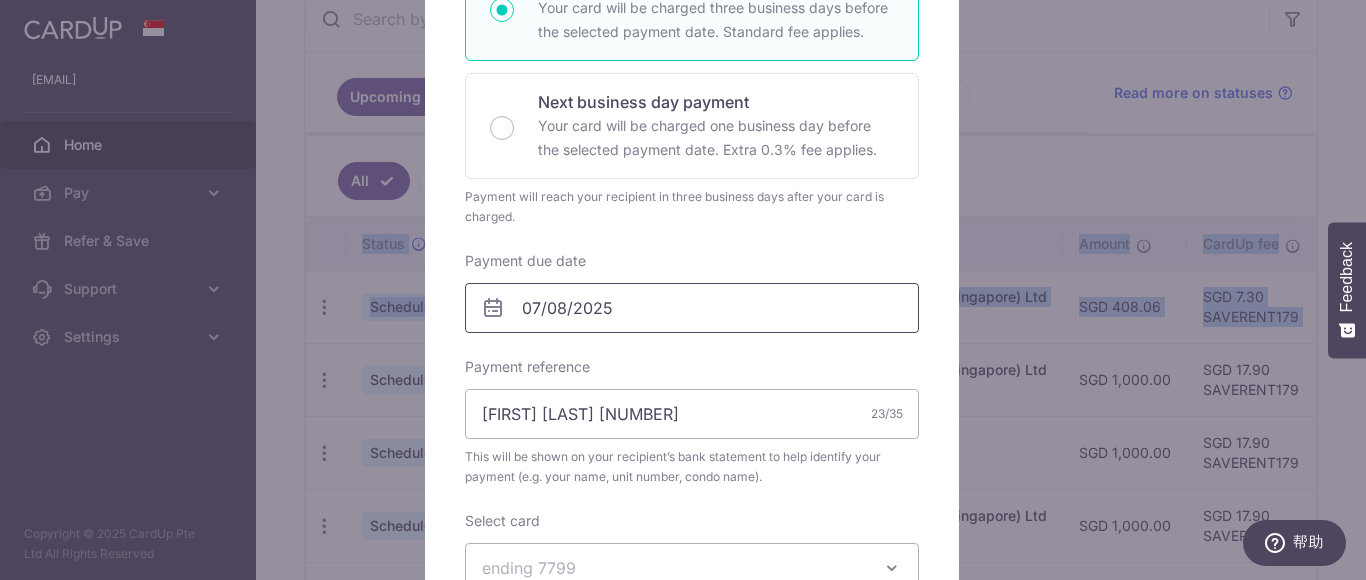click on "xiaoxuej@yahoo.com.sg
Home
Pay
Payments
Recipients
Cards
Refer & Save
Support
FAQ
Contact Us
Settings
Account
Logout
Copyright © 2025 CardUp Pte Ltd All Rights Reserved
×
Pause Schedule" at bounding box center [683, 290] 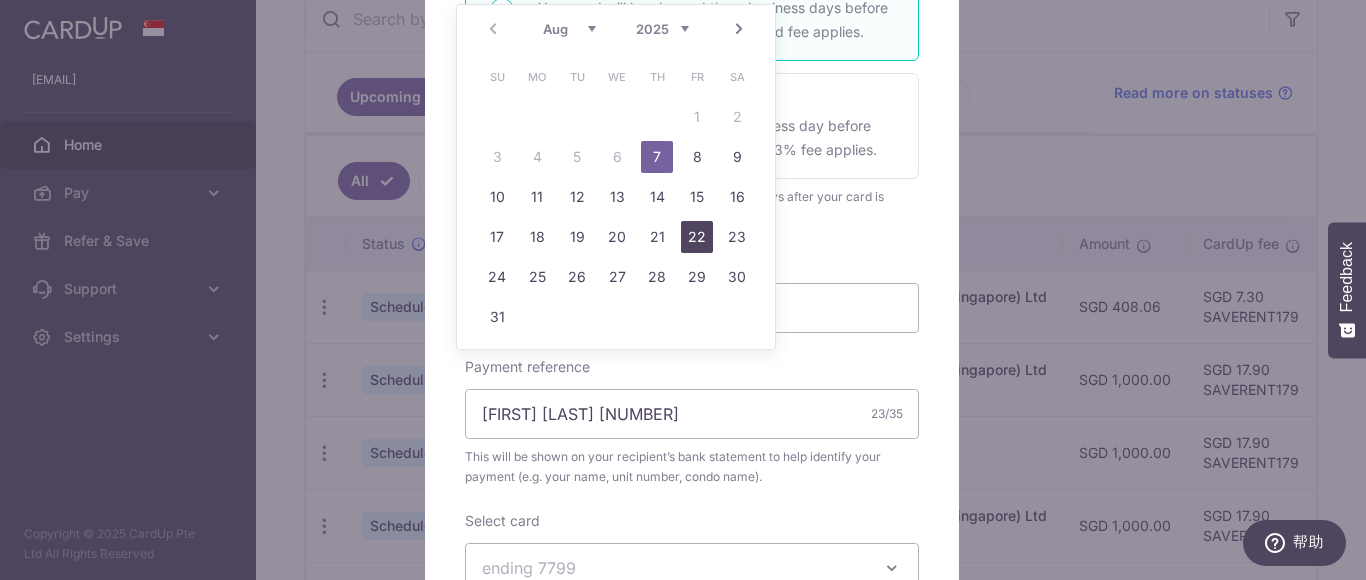 click on "22" at bounding box center [697, 237] 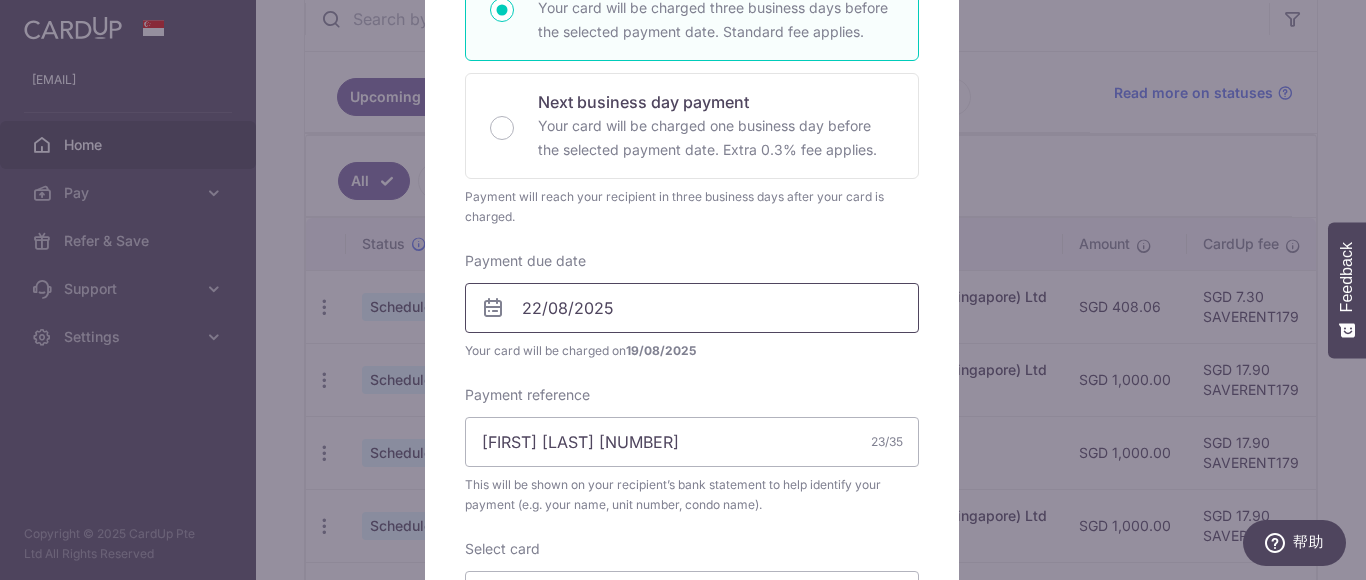 click on "xiaoxuej@yahoo.com.sg
Home
Pay
Payments
Recipients
Cards
Refer & Save
Support
FAQ
Contact Us
Settings
Account
Logout
Copyright © 2025 CardUp Pte Ltd All Rights Reserved
×
Pause Schedule" at bounding box center [683, 290] 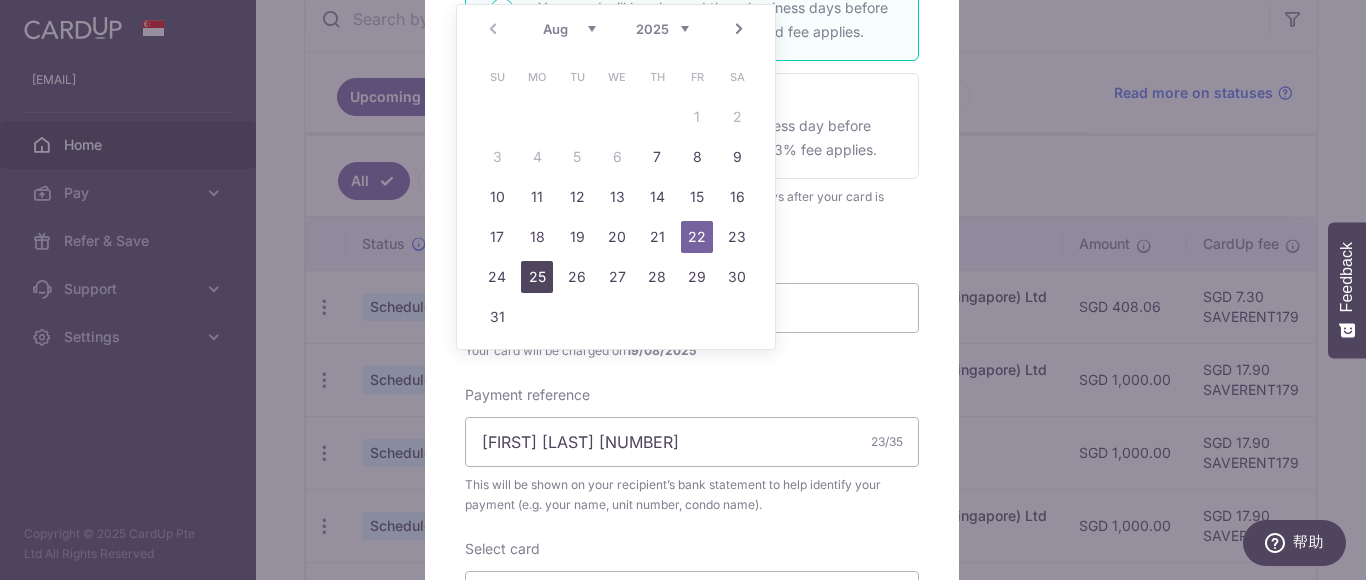 click on "25" at bounding box center [537, 277] 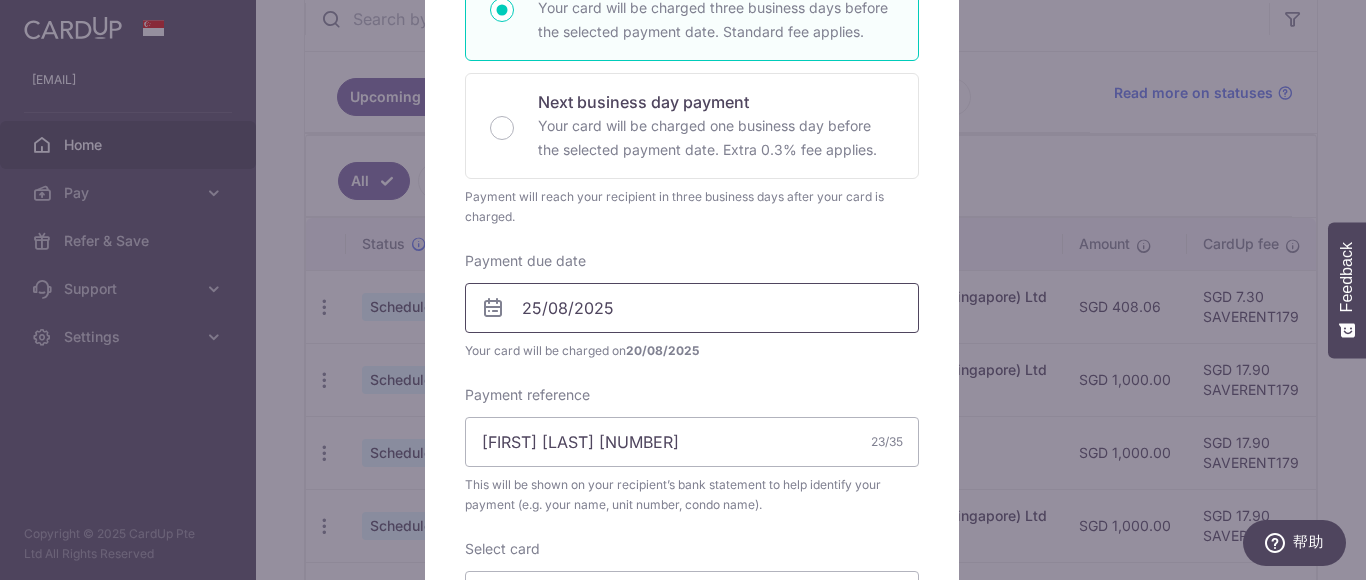click on "xiaoxuej@yahoo.com.sg
Home
Pay
Payments
Recipients
Cards
Refer & Save
Support
FAQ
Contact Us
Settings
Account
Logout
Copyright © 2025 CardUp Pte Ltd All Rights Reserved
×
Pause Schedule" at bounding box center [683, 290] 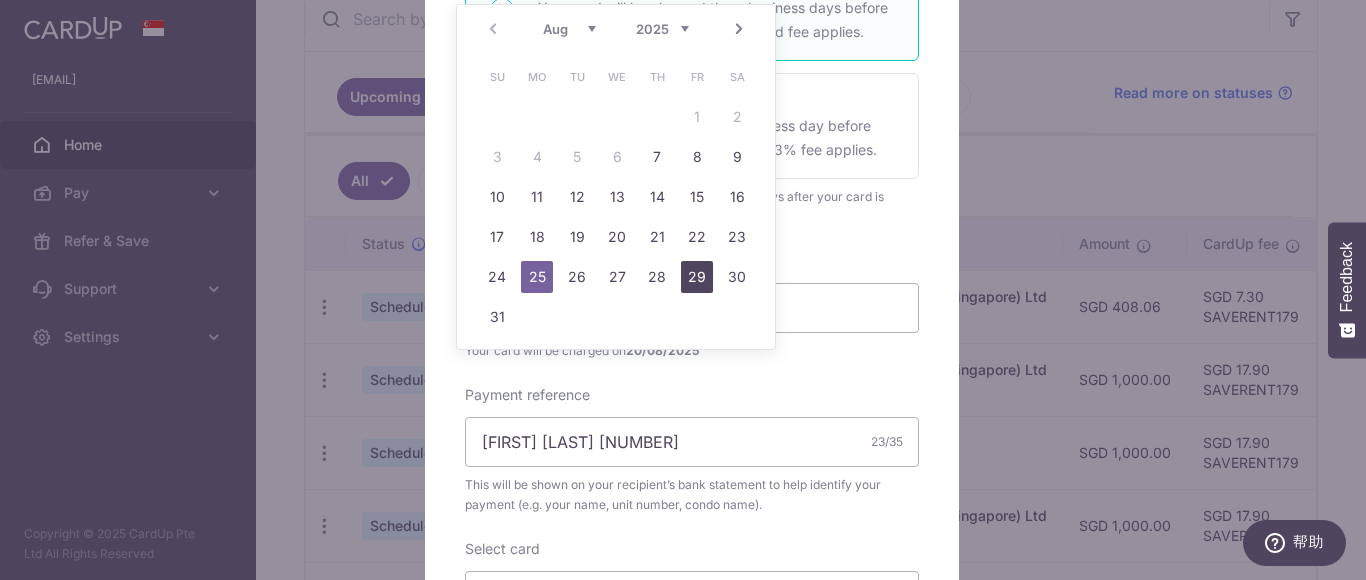 click on "29" at bounding box center [697, 277] 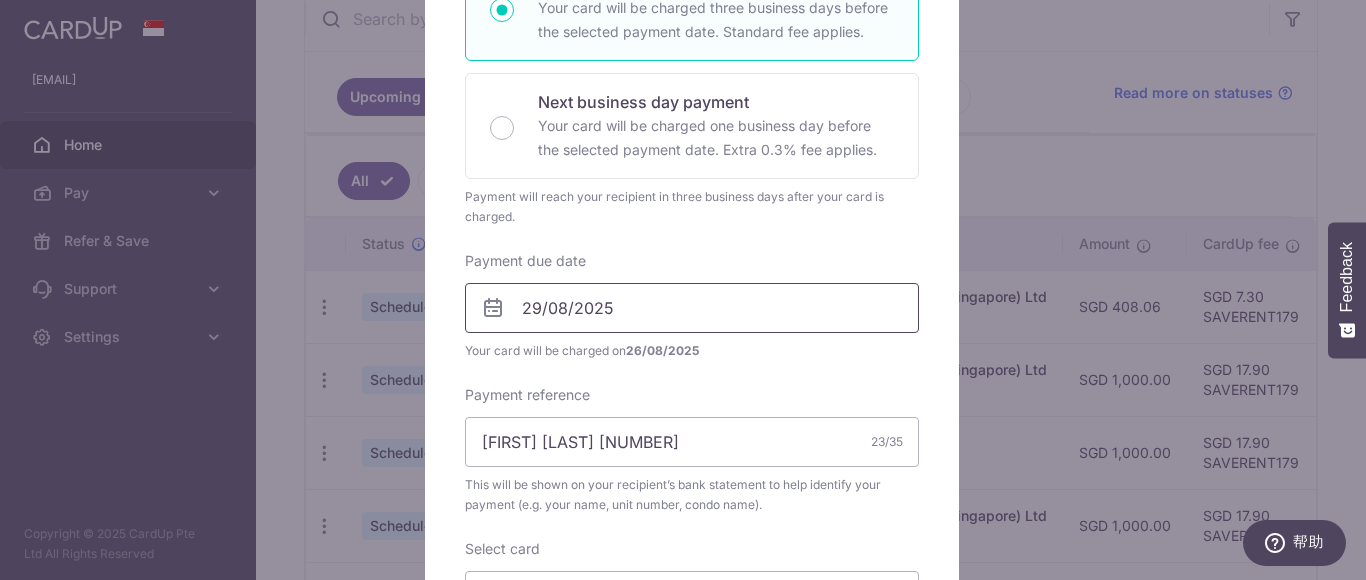 click on "xiaoxuej@yahoo.com.sg
Home
Pay
Payments
Recipients
Cards
Refer & Save
Support
FAQ
Contact Us
Settings
Account
Logout
Copyright © 2025 CardUp Pte Ltd All Rights Reserved
×
Pause Schedule" at bounding box center (683, 290) 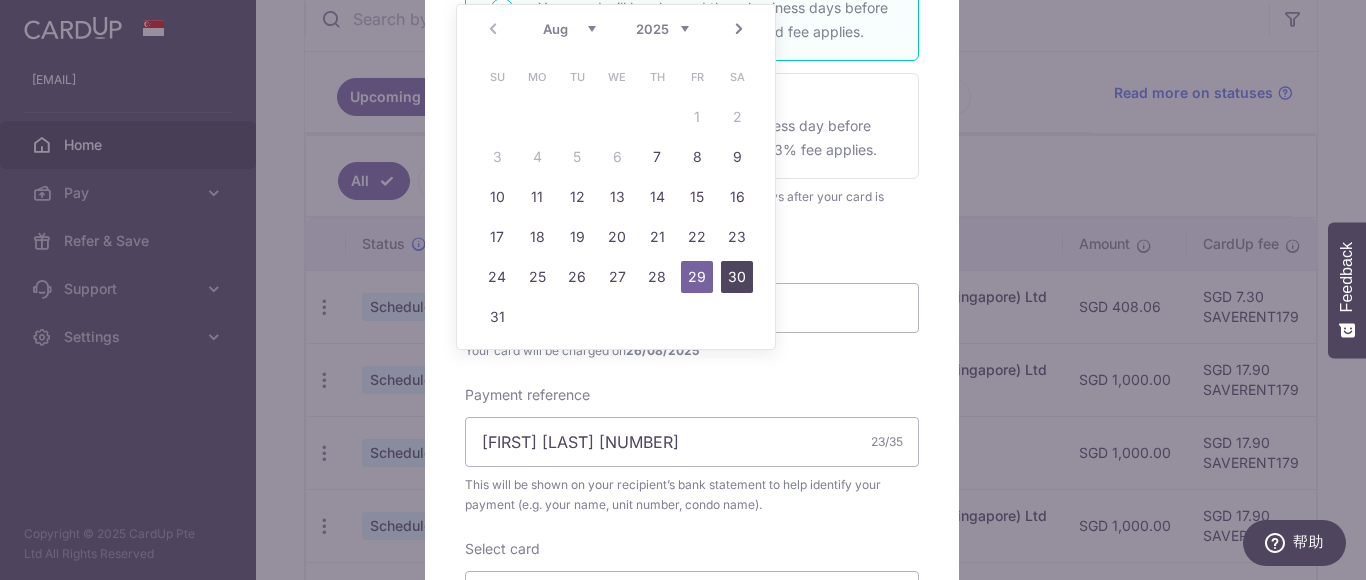 click on "30" at bounding box center (737, 277) 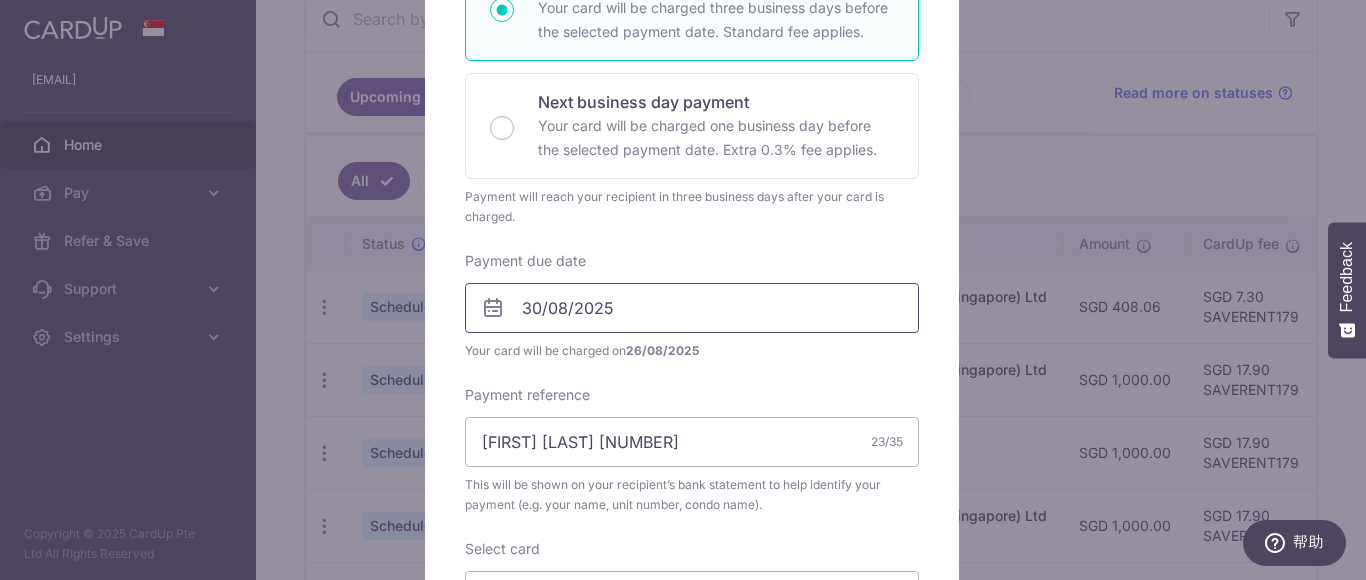 click on "xiaoxuej@yahoo.com.sg
Home
Pay
Payments
Recipients
Cards
Refer & Save
Support
FAQ
Contact Us
Settings
Account
Logout
Copyright © 2025 CardUp Pte Ltd All Rights Reserved
×
Pause Schedule" at bounding box center [683, 290] 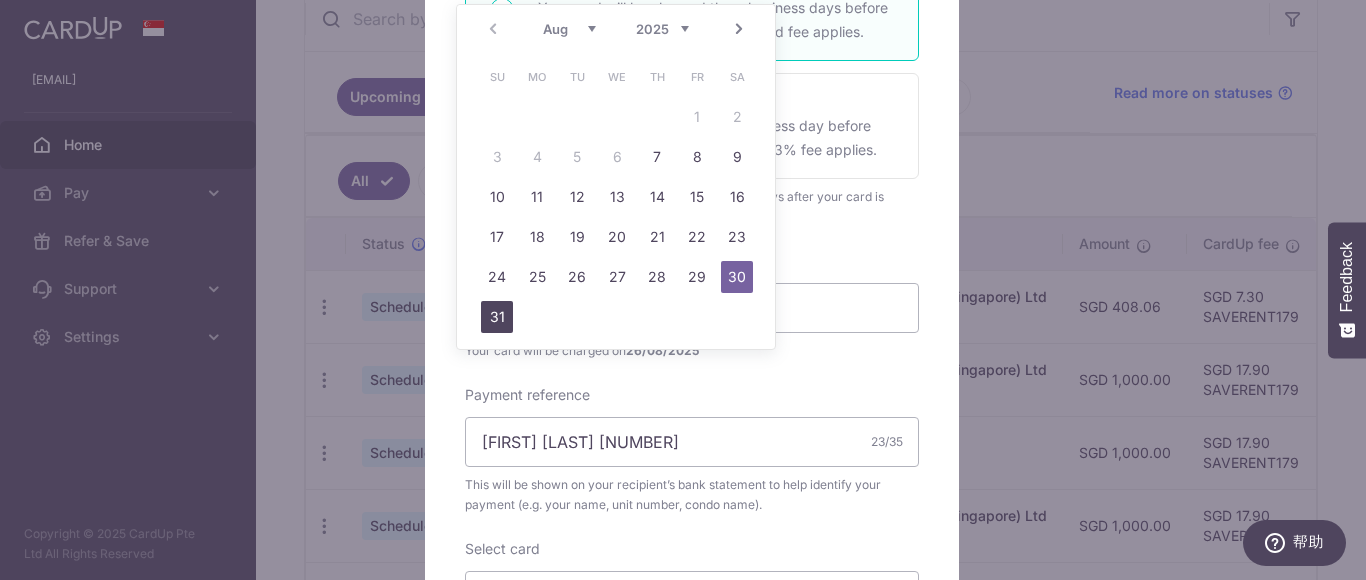 click on "31" at bounding box center (497, 317) 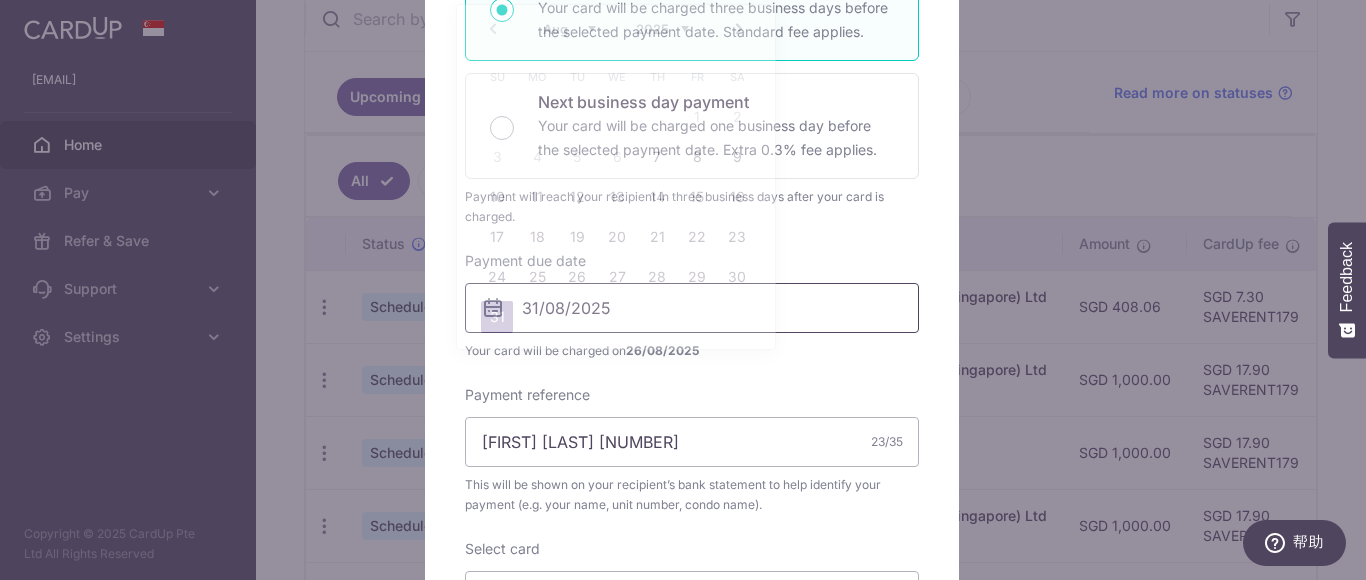 click on "xiaoxuej@yahoo.com.sg
Home
Pay
Payments
Recipients
Cards
Refer & Save
Support
FAQ
Contact Us
Settings
Account
Logout
Copyright © 2025 CardUp Pte Ltd All Rights Reserved
×
Pause Schedule" at bounding box center [683, 290] 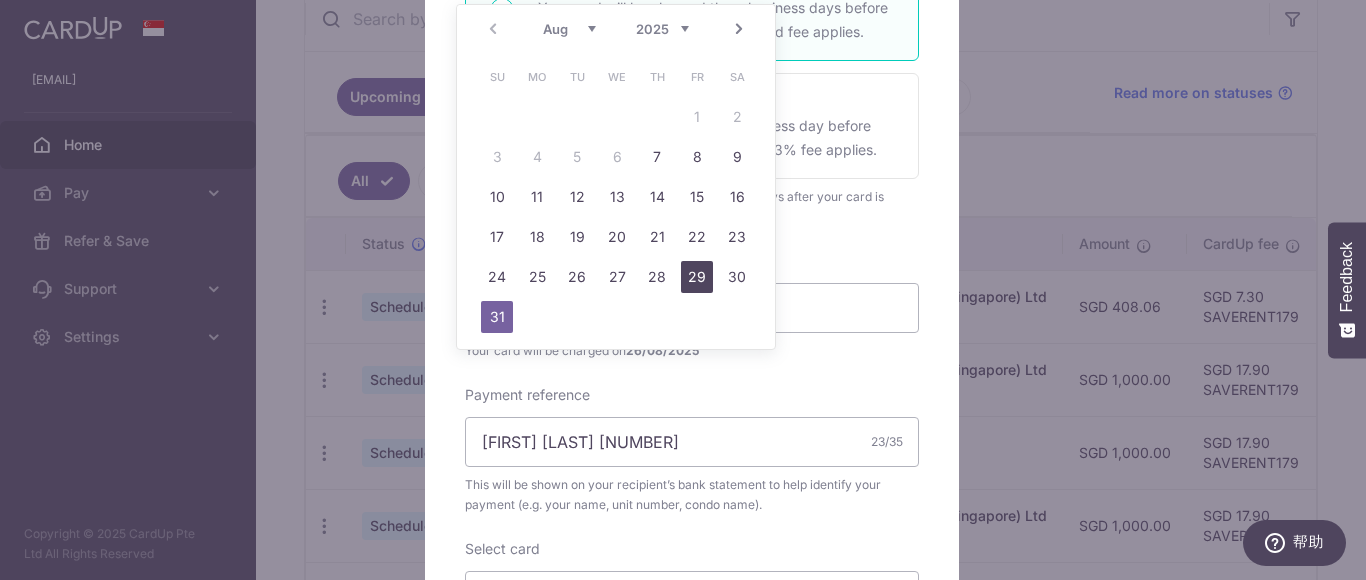 click on "29" at bounding box center [697, 277] 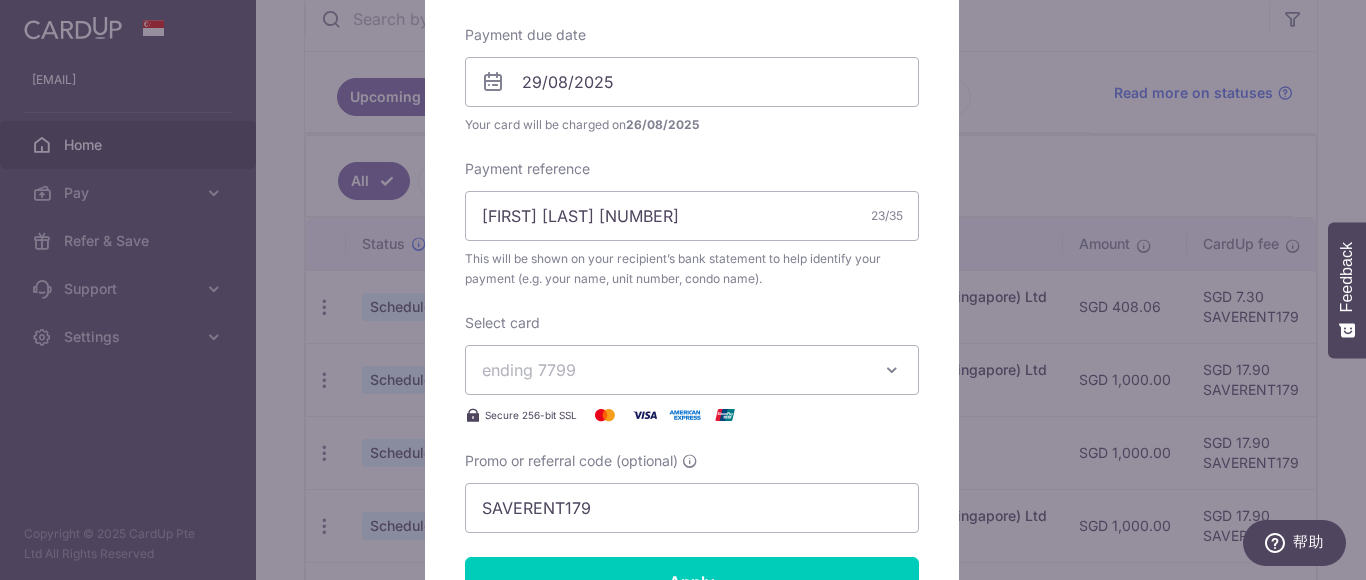 scroll, scrollTop: 700, scrollLeft: 0, axis: vertical 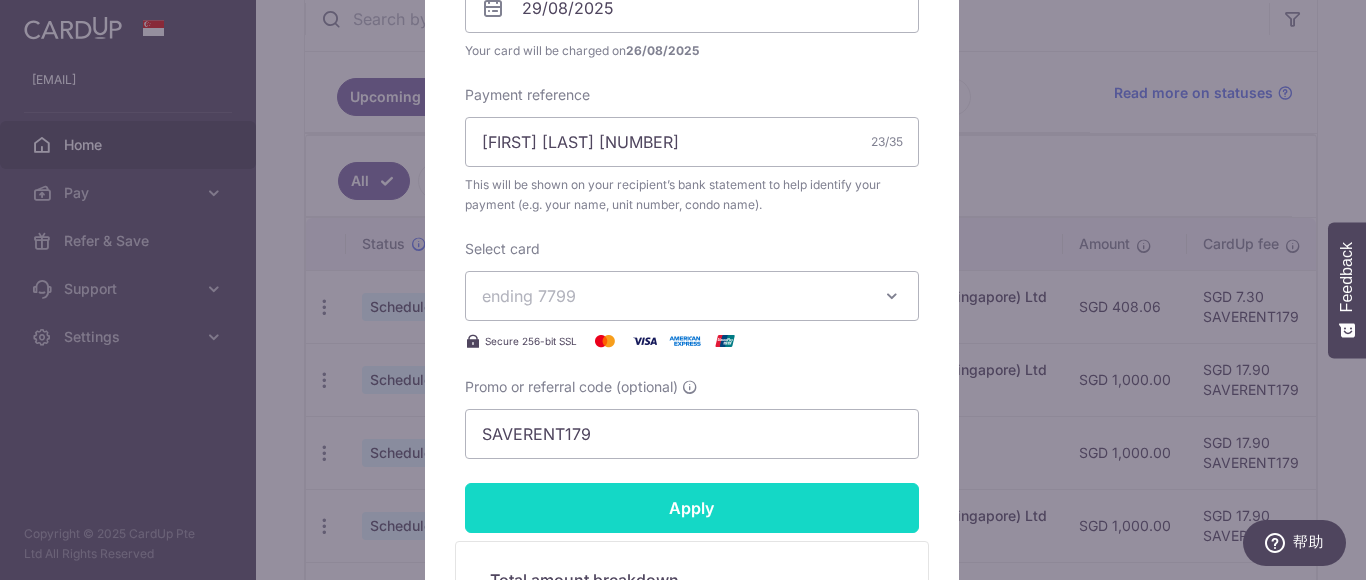 click on "Apply" at bounding box center (692, 508) 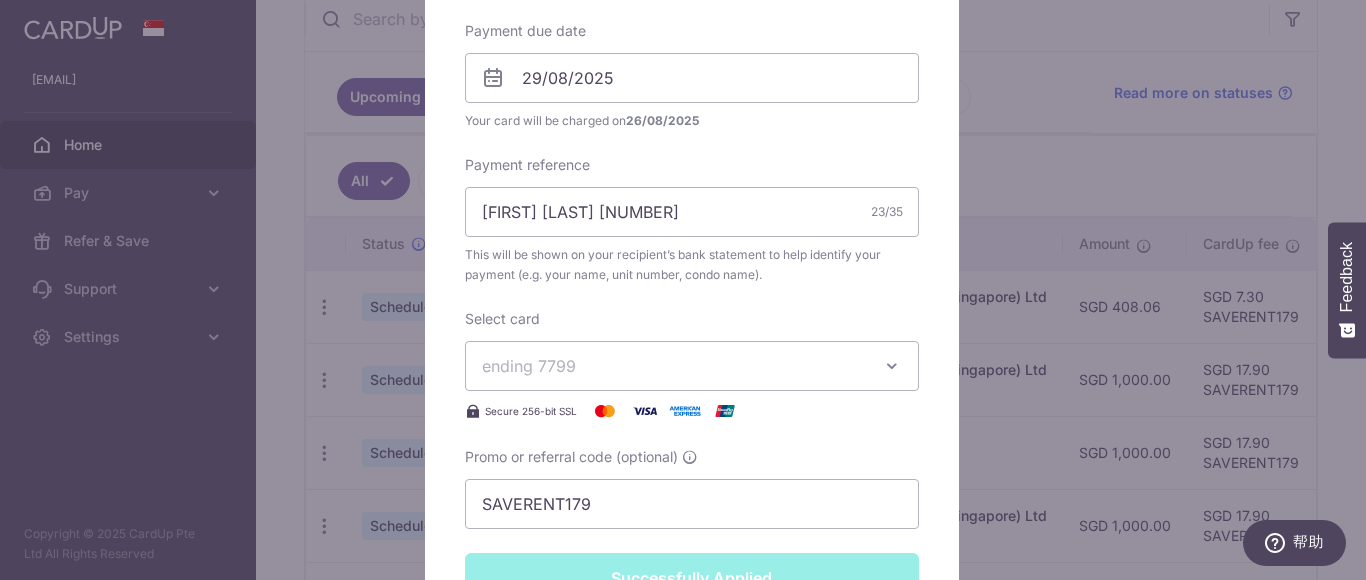 type on "Successfully Applied" 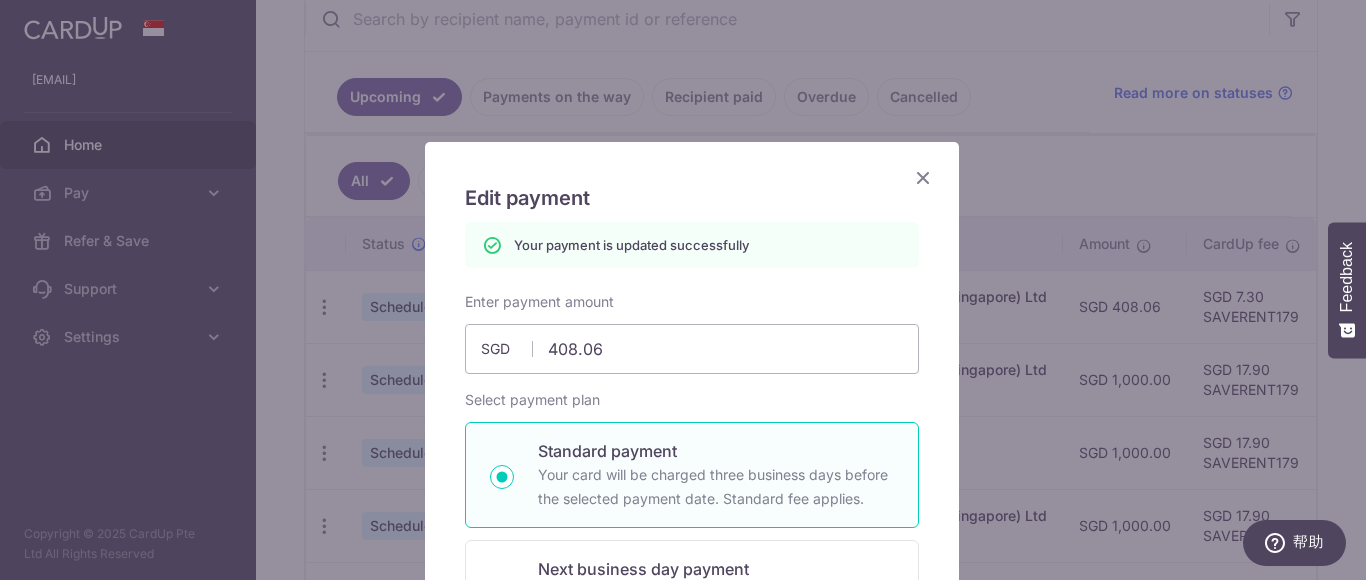 scroll, scrollTop: 0, scrollLeft: 0, axis: both 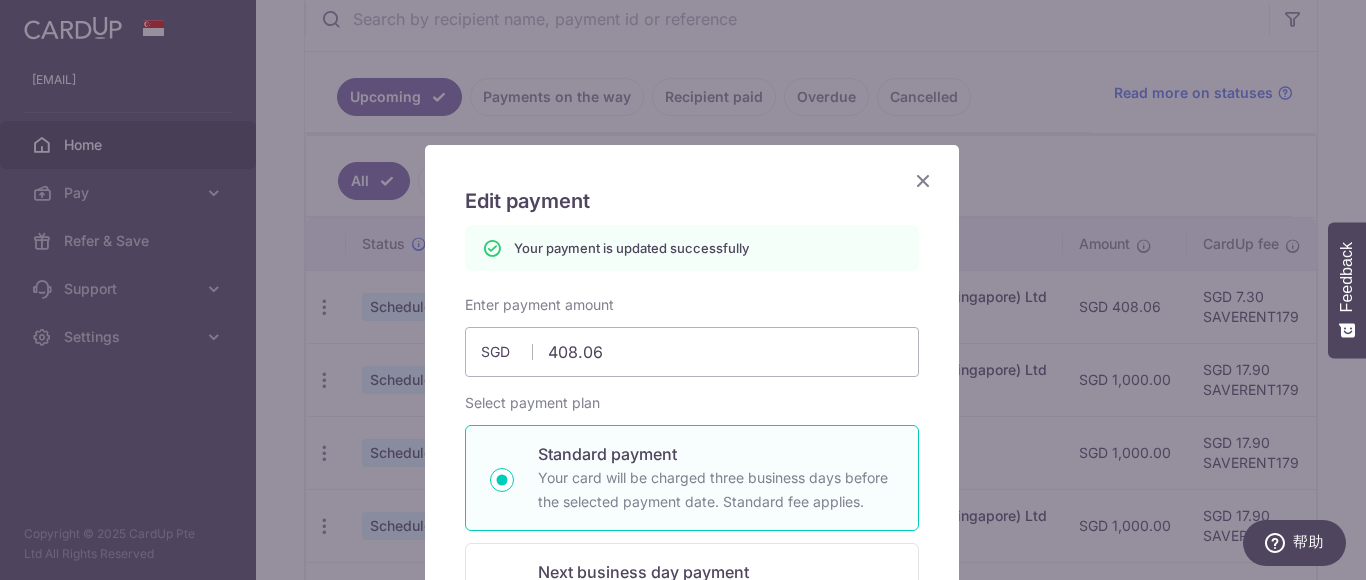 click at bounding box center (923, 180) 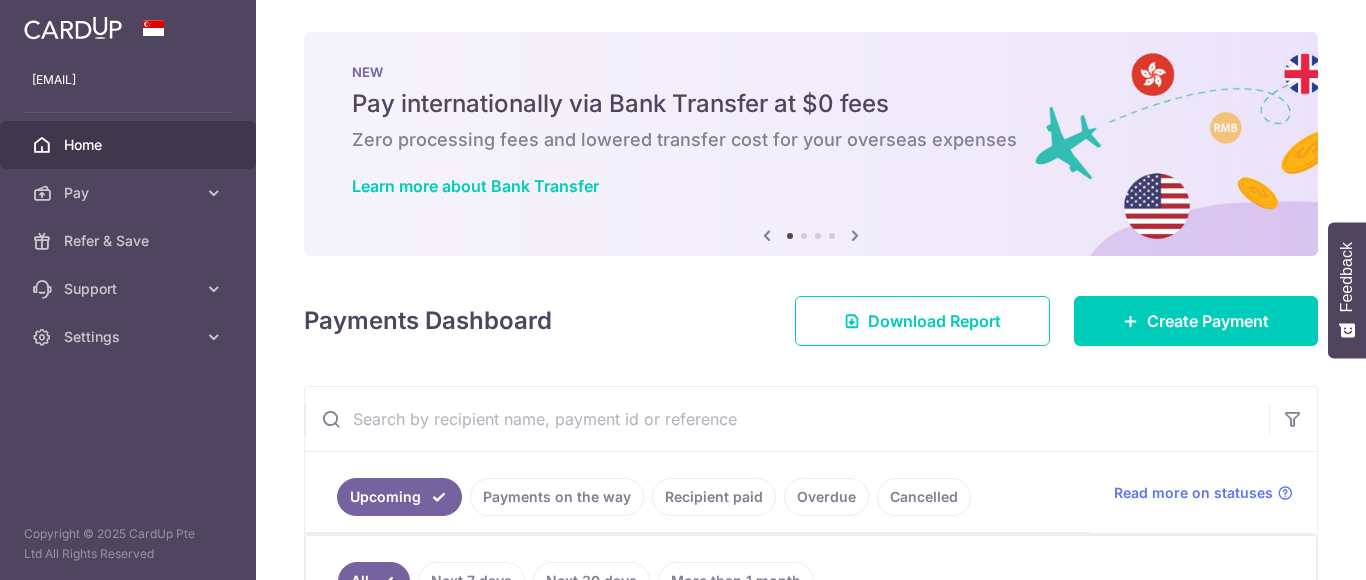 scroll, scrollTop: 0, scrollLeft: 0, axis: both 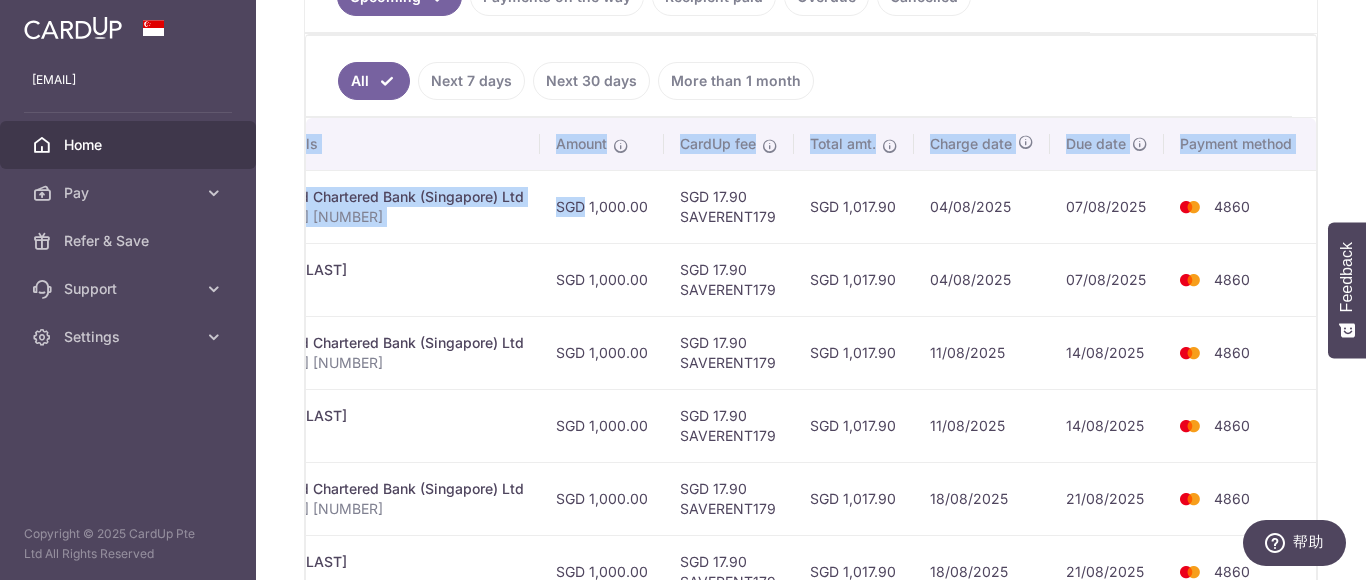 drag, startPoint x: 1062, startPoint y: 203, endPoint x: 1365, endPoint y: 219, distance: 303.42215 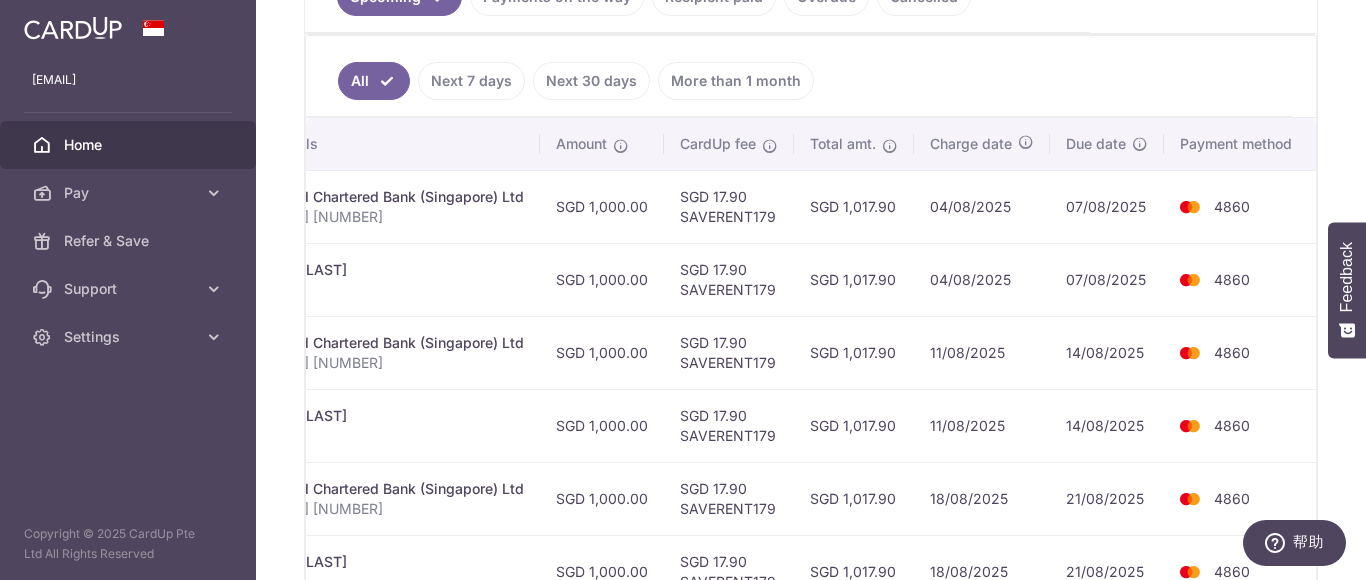 click on "11/08/2025" at bounding box center [982, 352] 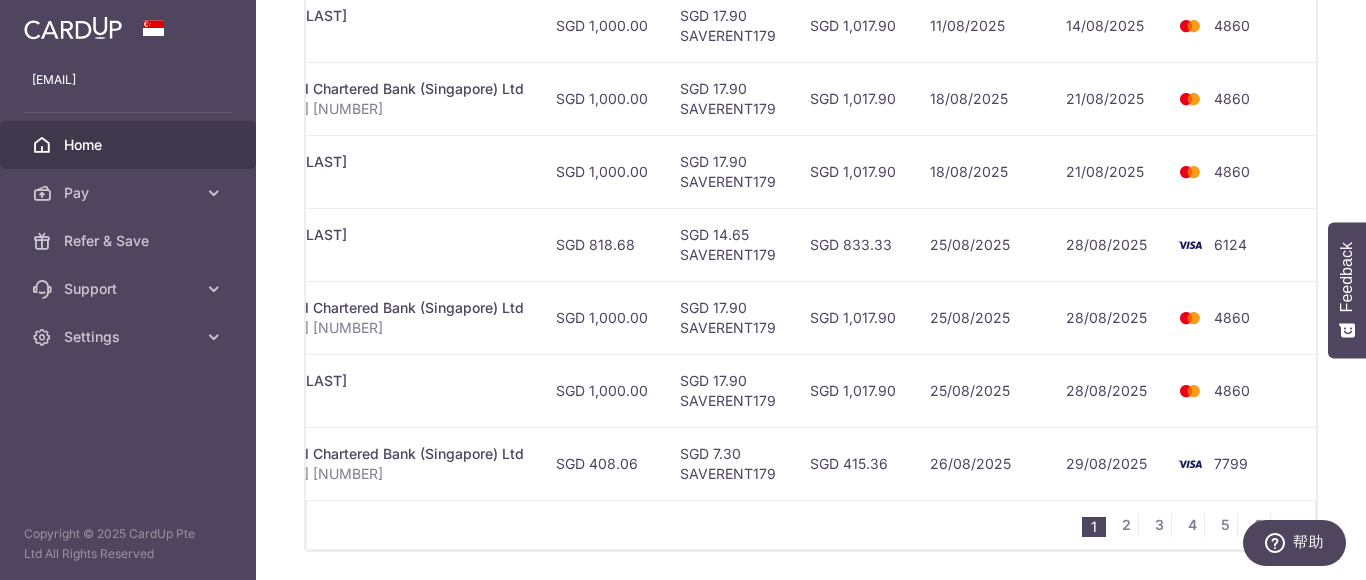 scroll, scrollTop: 972, scrollLeft: 0, axis: vertical 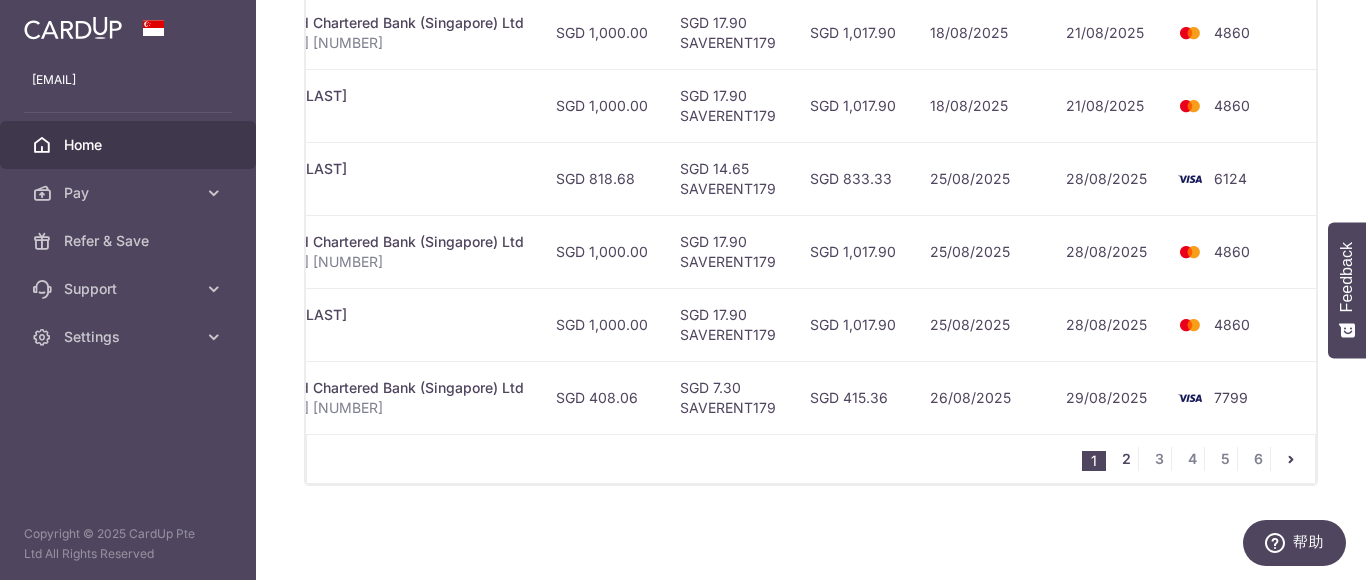 click on "2" at bounding box center [1126, 459] 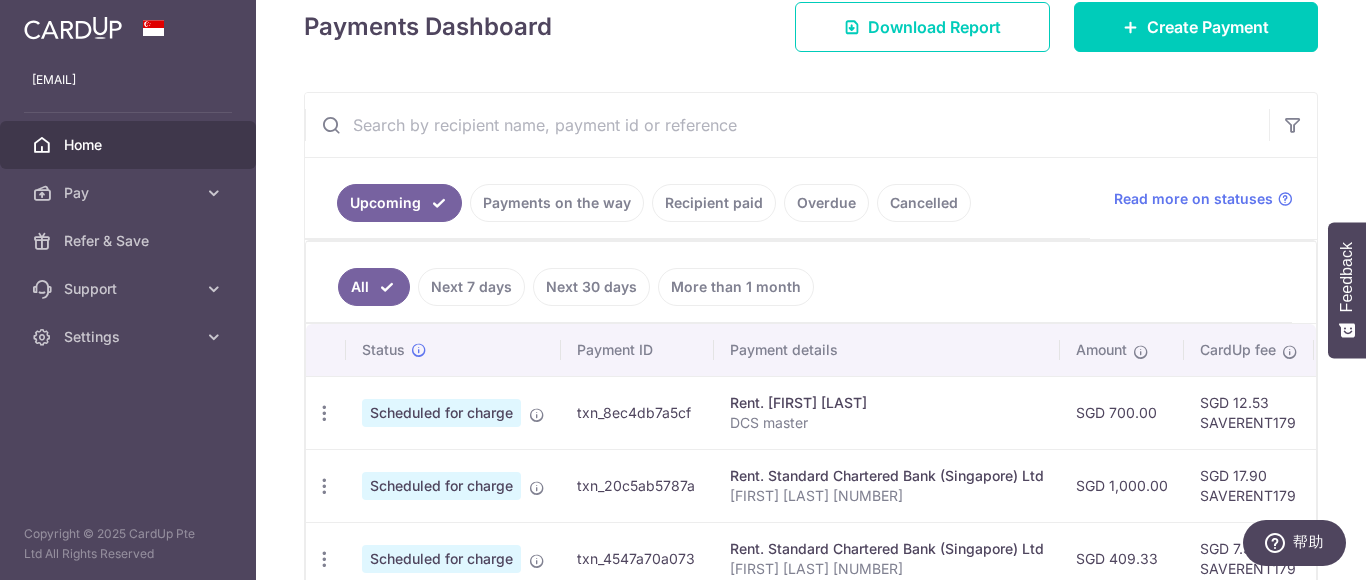 scroll, scrollTop: 394, scrollLeft: 0, axis: vertical 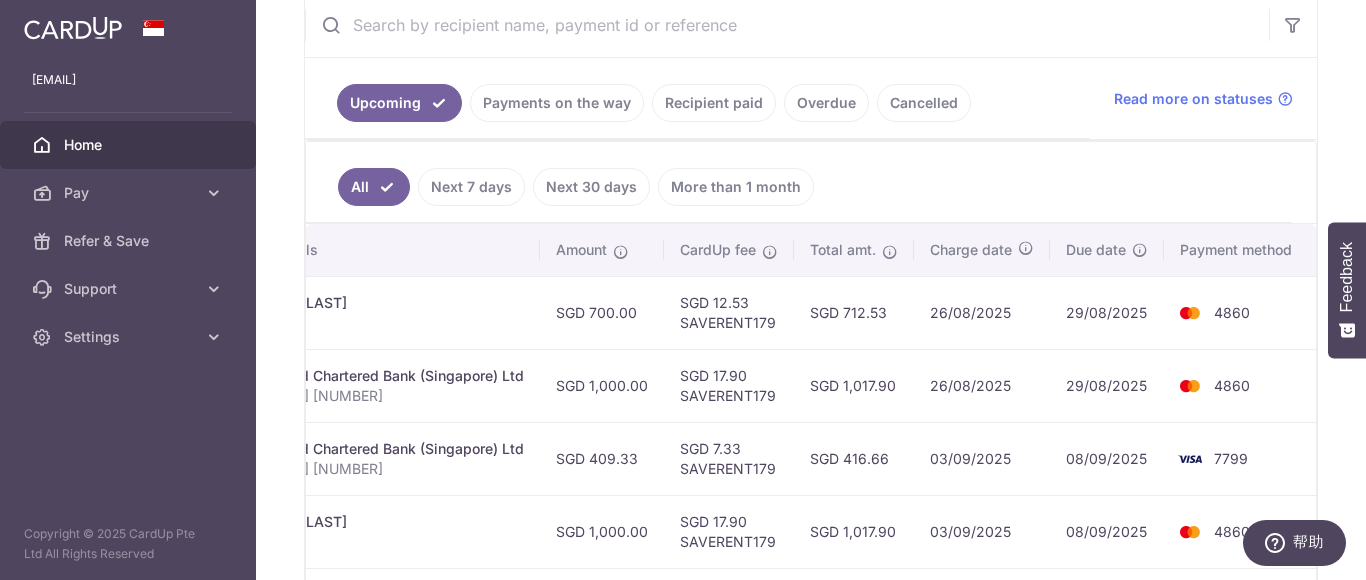 drag, startPoint x: 1051, startPoint y: 309, endPoint x: 1317, endPoint y: 337, distance: 267.46964 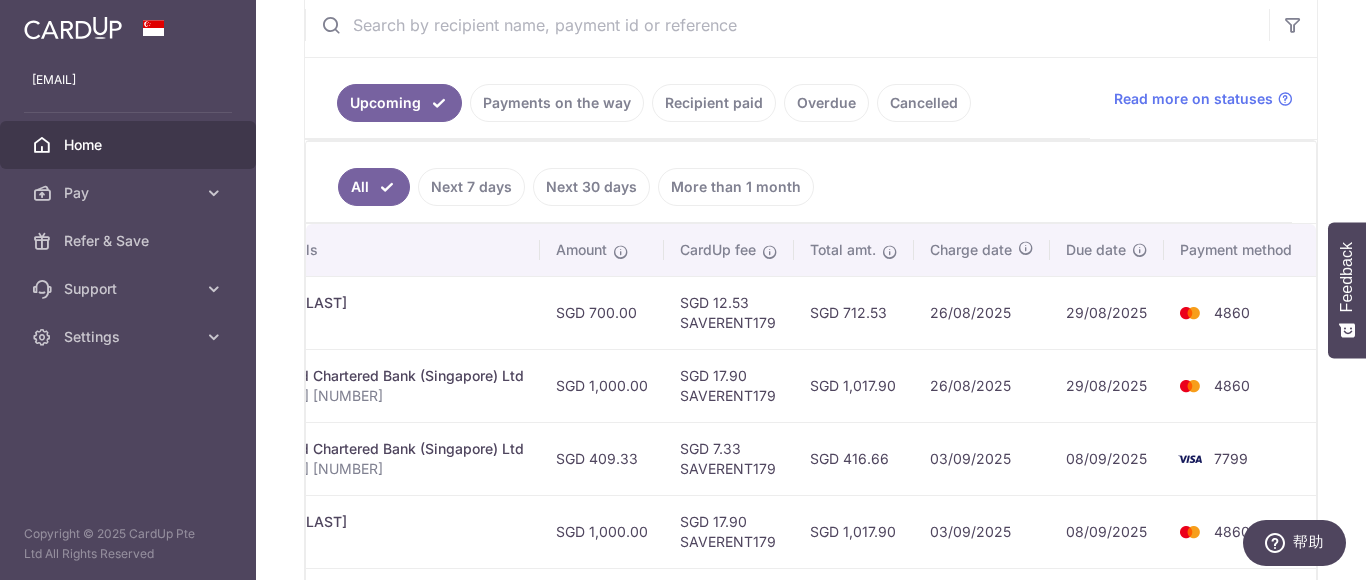 drag, startPoint x: 862, startPoint y: 309, endPoint x: 883, endPoint y: 316, distance: 22.135944 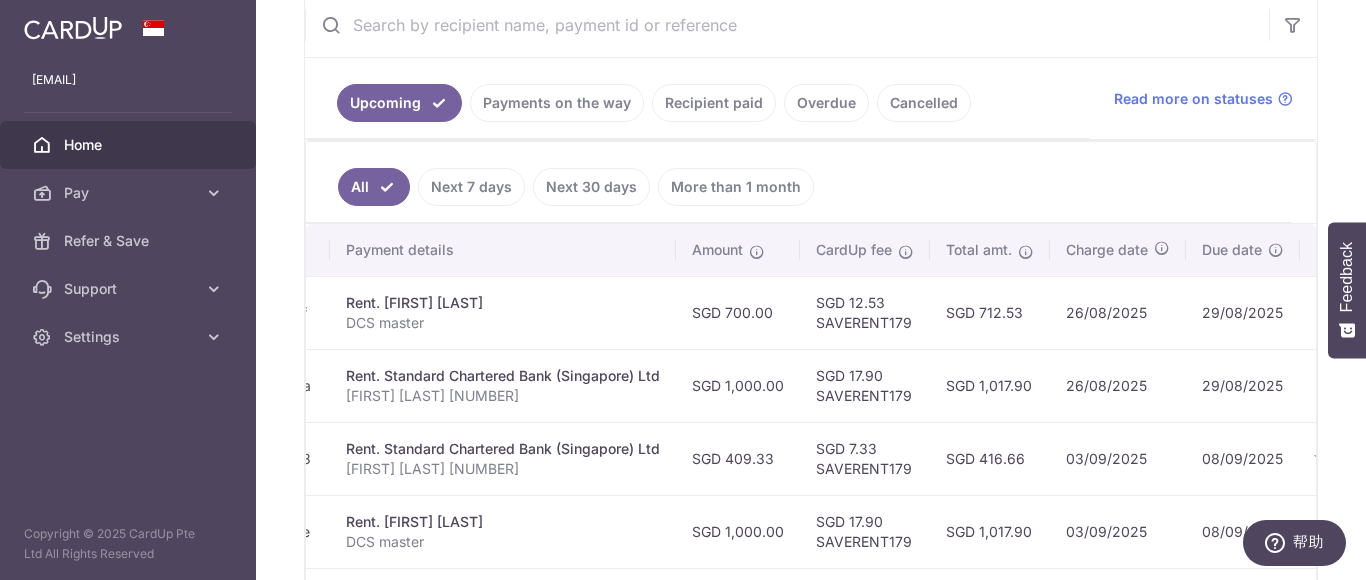scroll, scrollTop: 0, scrollLeft: 0, axis: both 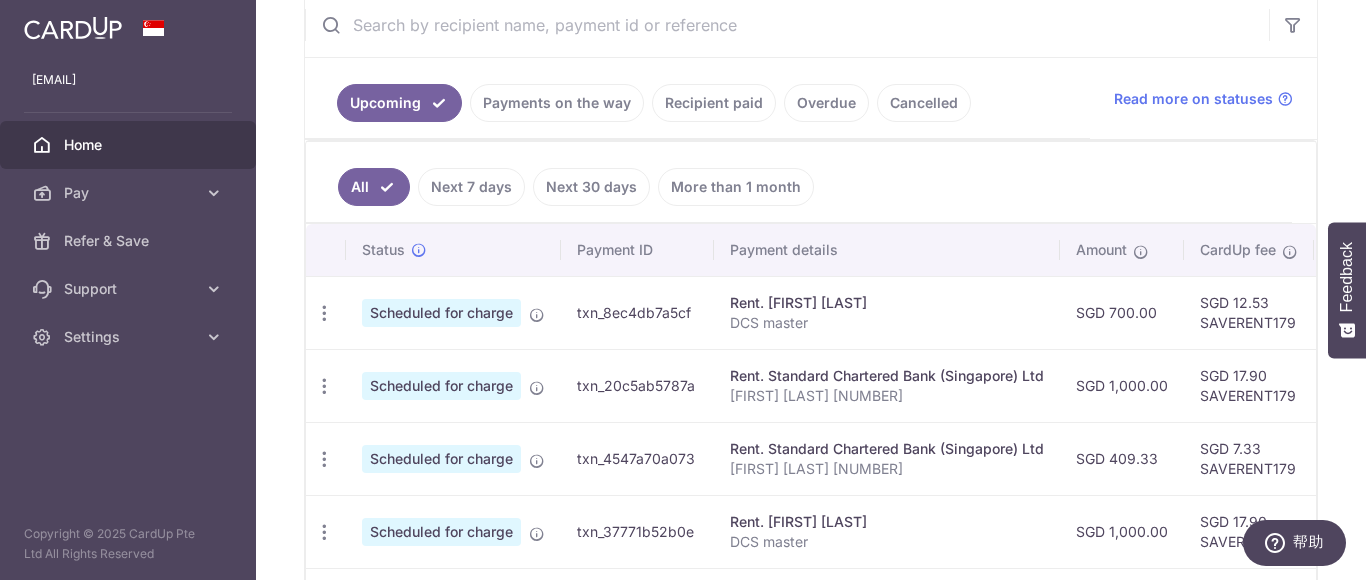 drag, startPoint x: 883, startPoint y: 318, endPoint x: 268, endPoint y: 309, distance: 615.06586 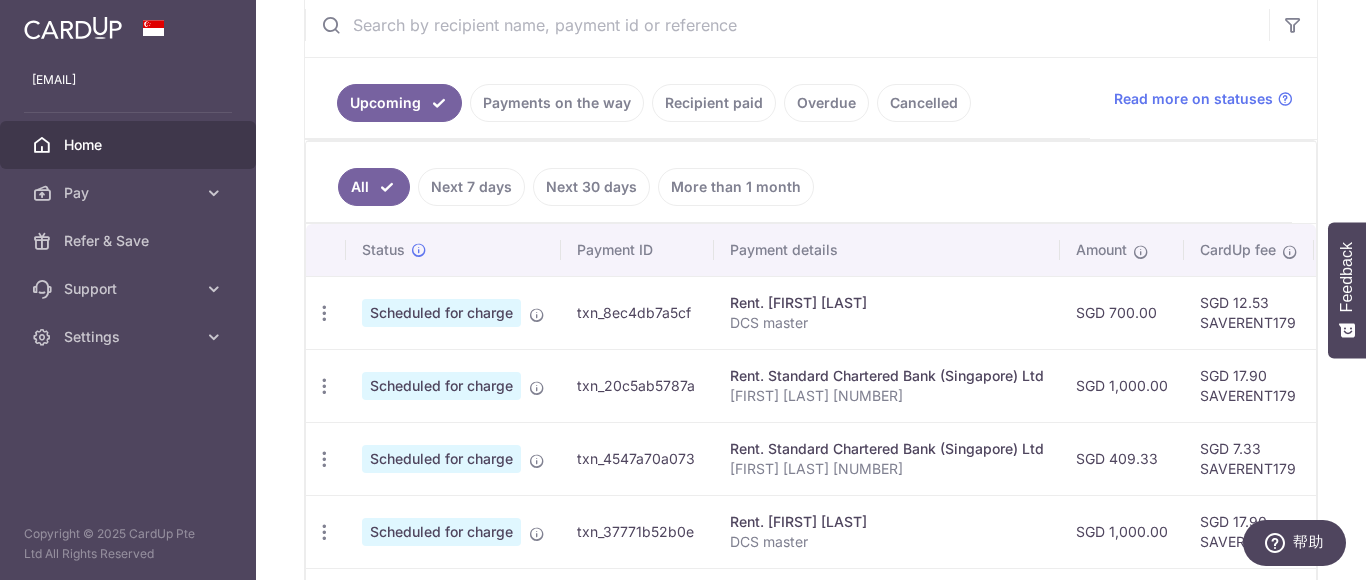 click on "Rent. [FIRST] [LAST]" at bounding box center (887, 303) 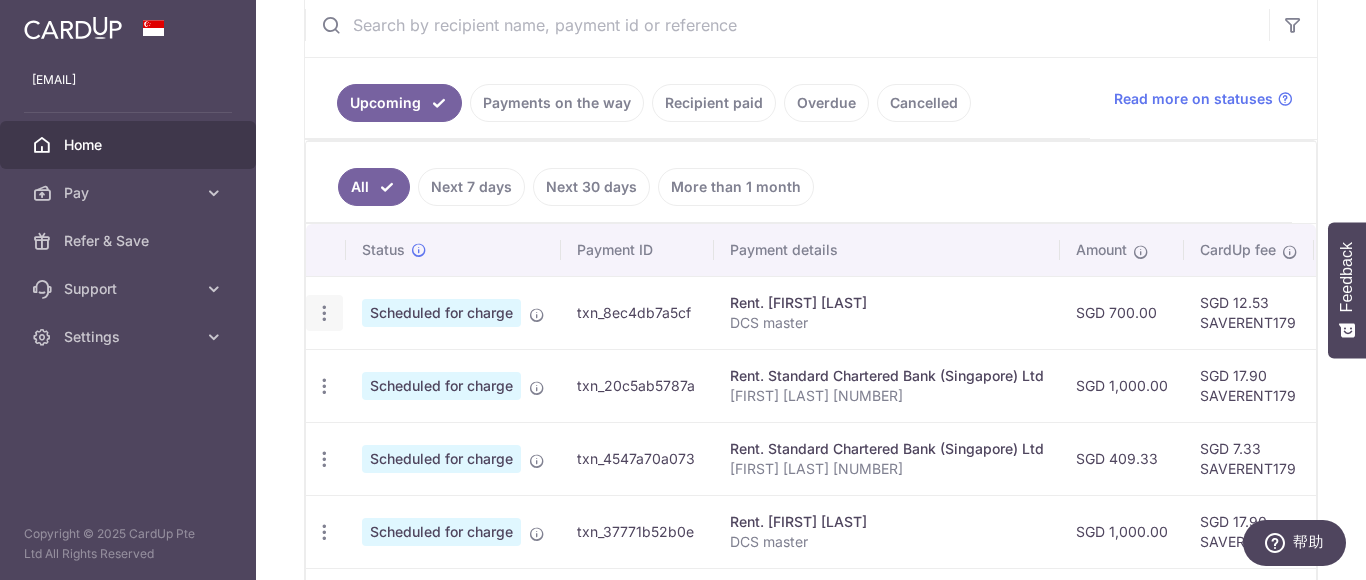 click at bounding box center [324, 313] 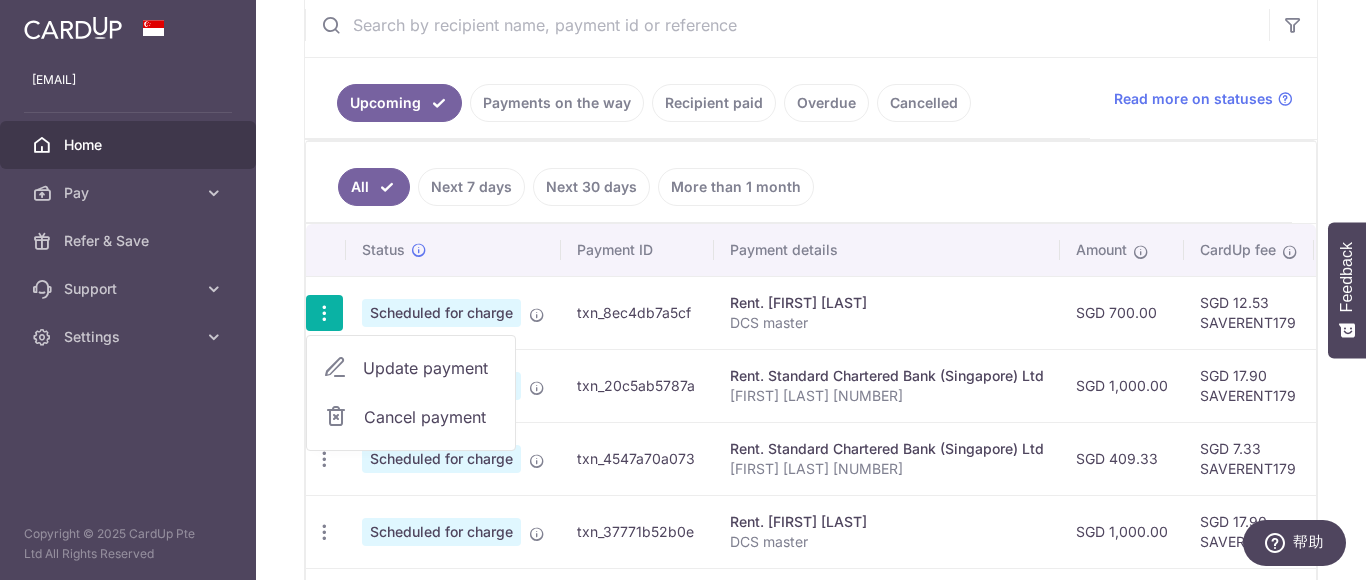 click on "Update payment" at bounding box center (431, 368) 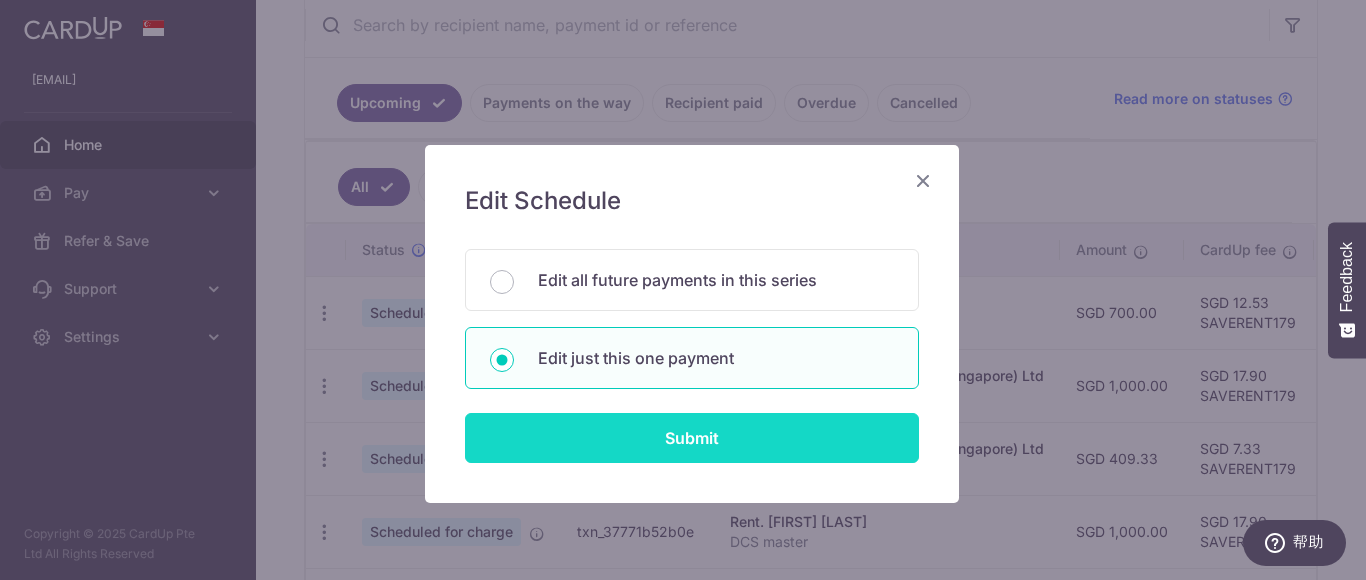click on "Submit" at bounding box center (692, 438) 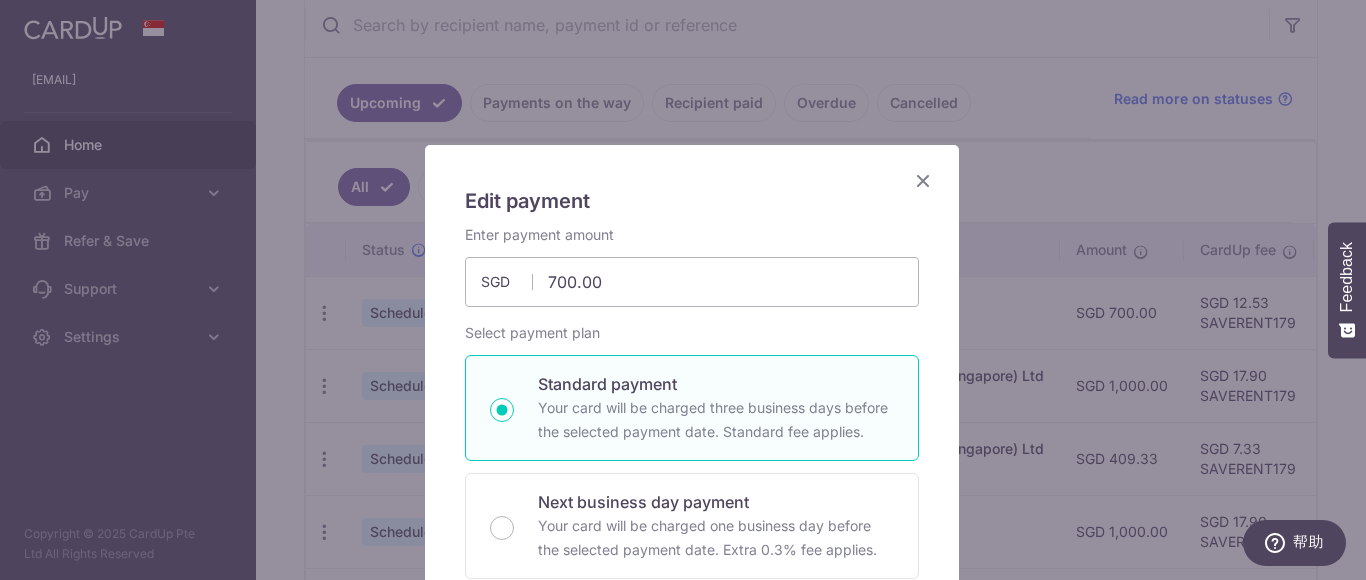type on "SAVERENT179" 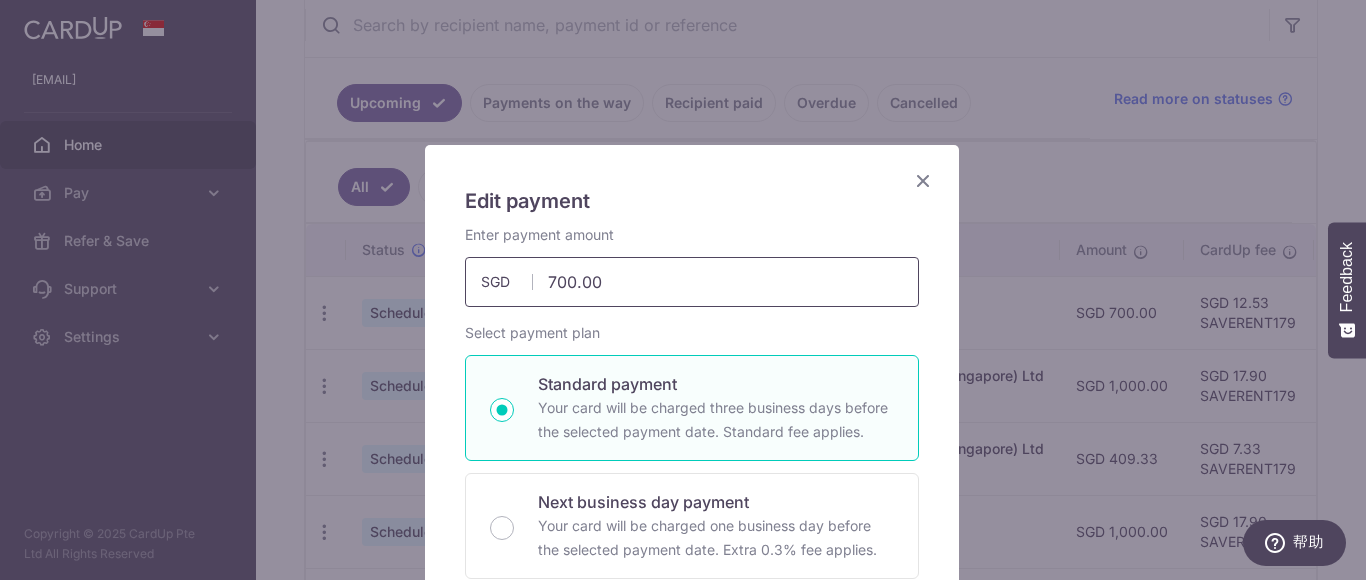 drag, startPoint x: 621, startPoint y: 292, endPoint x: 499, endPoint y: 283, distance: 122.33152 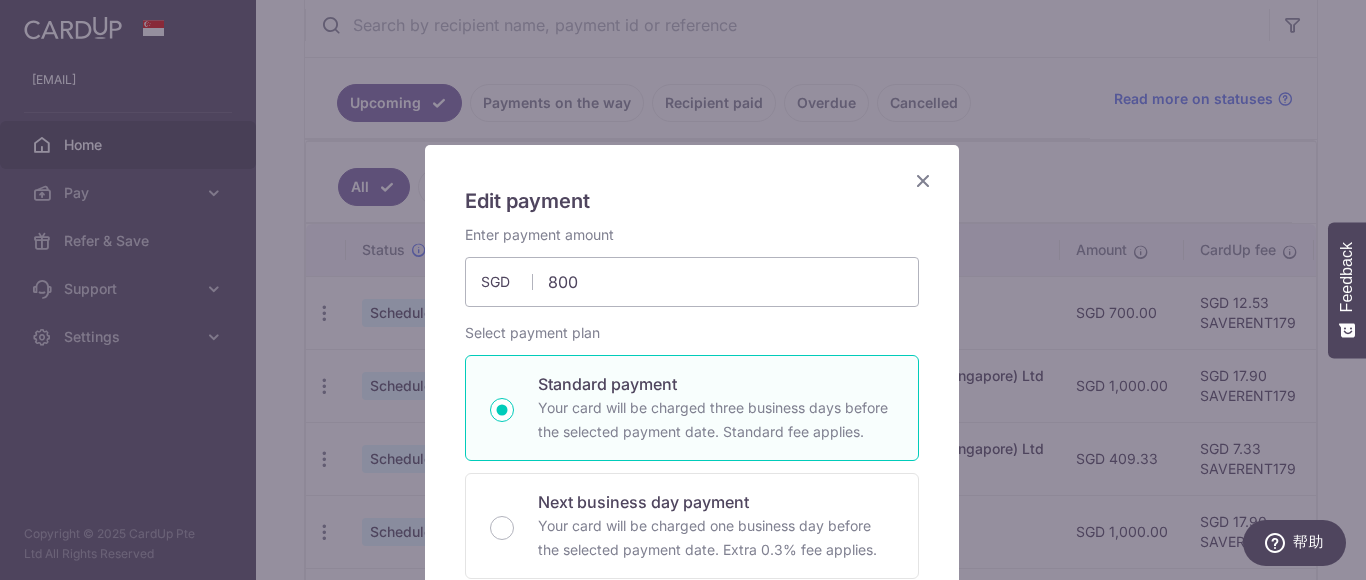 type on "800.00" 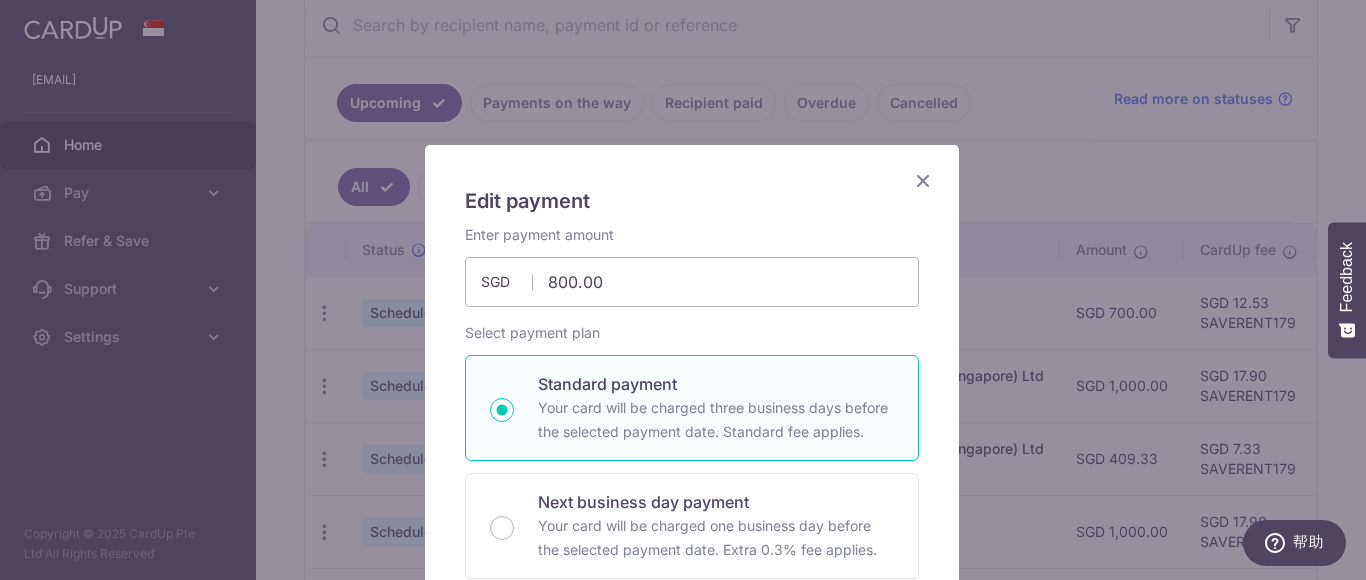 click on "Edit payment" at bounding box center (692, 201) 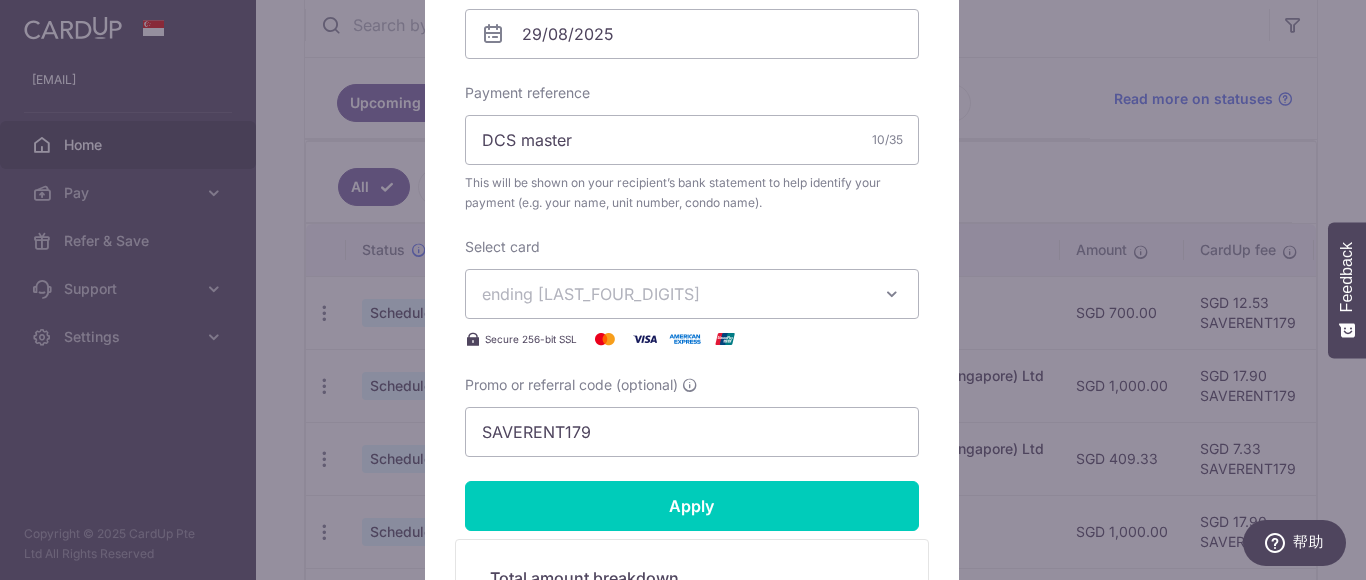 scroll, scrollTop: 700, scrollLeft: 0, axis: vertical 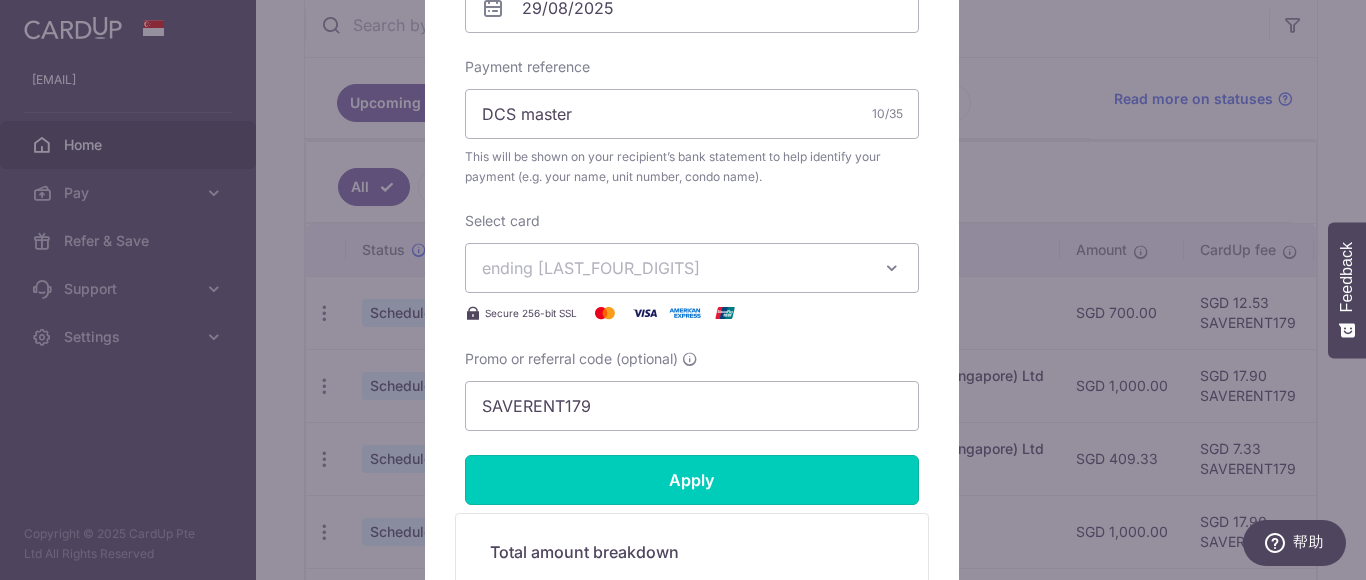 click on "Apply" at bounding box center [692, 480] 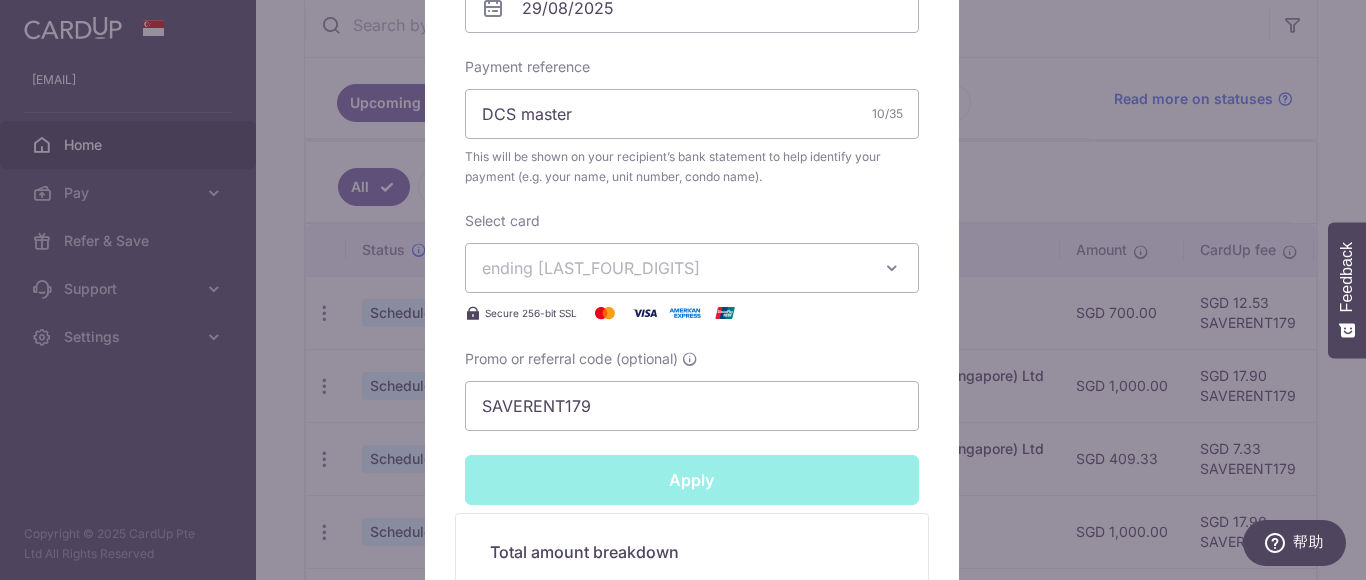 type on "Successfully Applied" 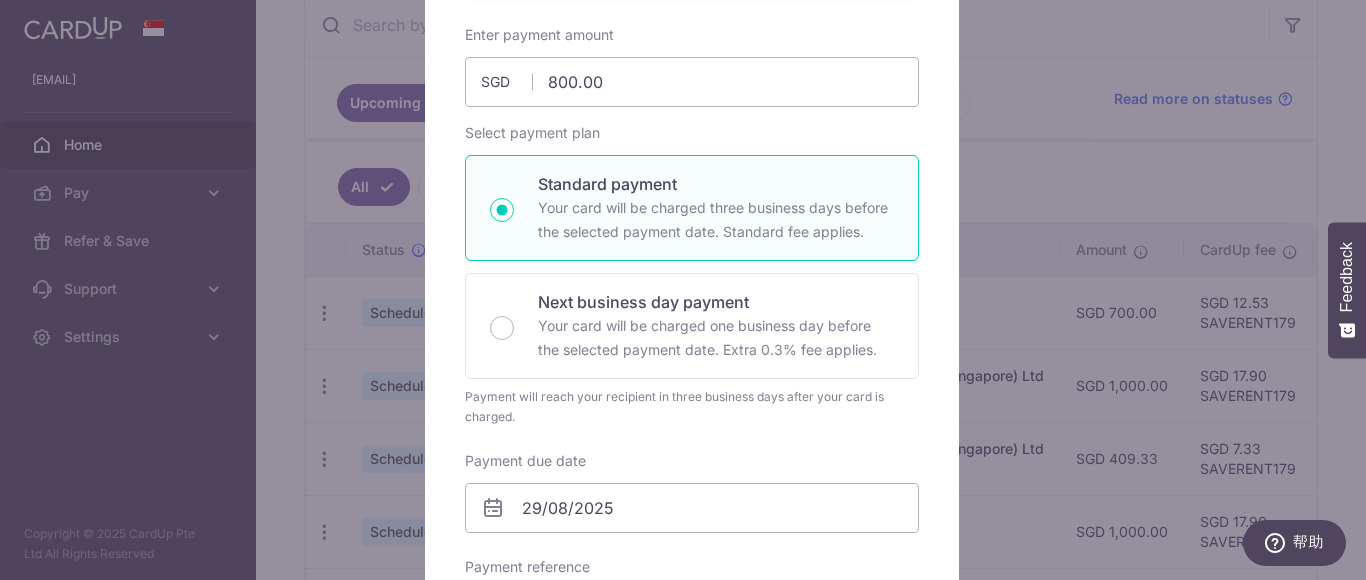 scroll, scrollTop: 0, scrollLeft: 0, axis: both 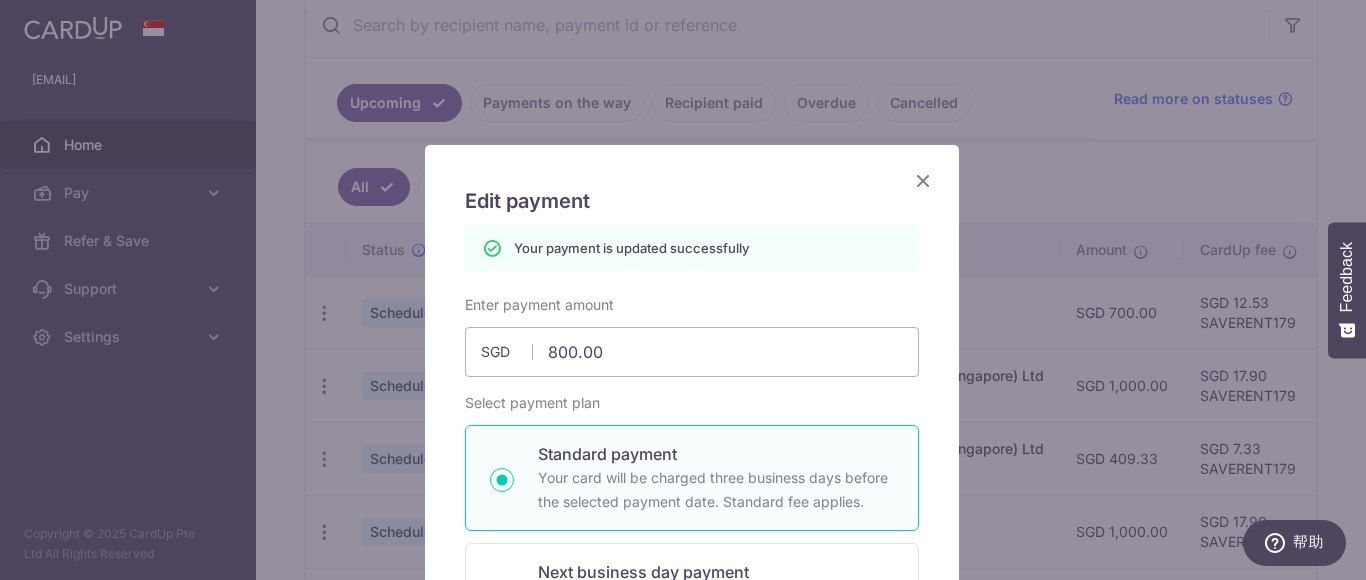 click at bounding box center (923, 180) 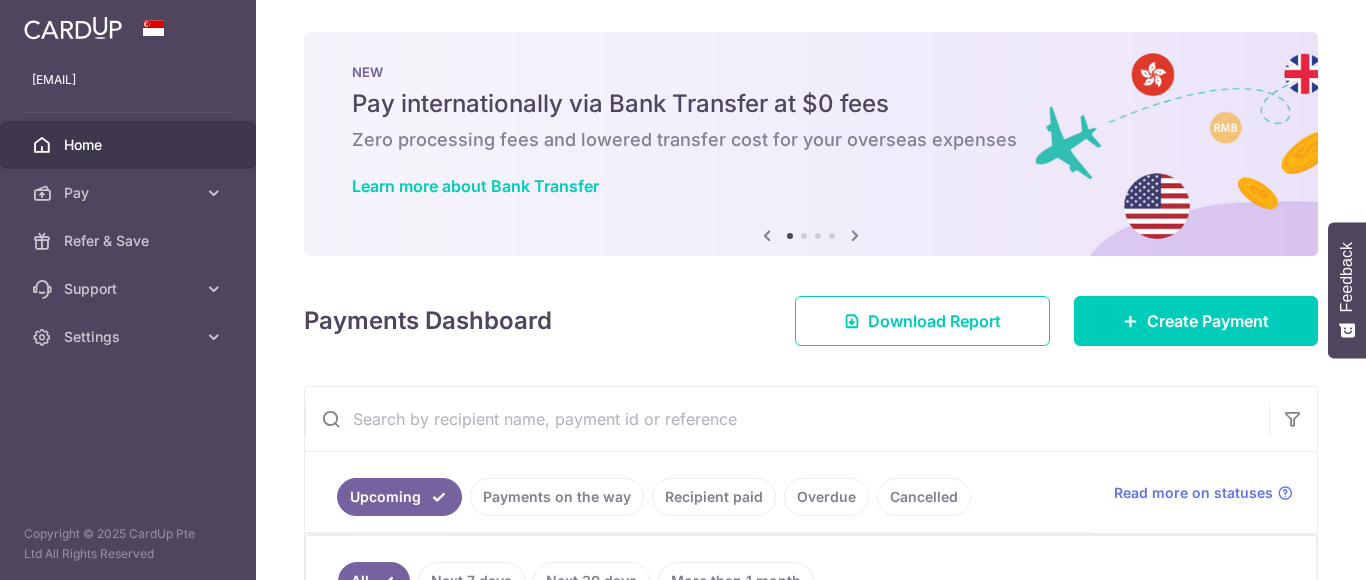 scroll, scrollTop: 0, scrollLeft: 0, axis: both 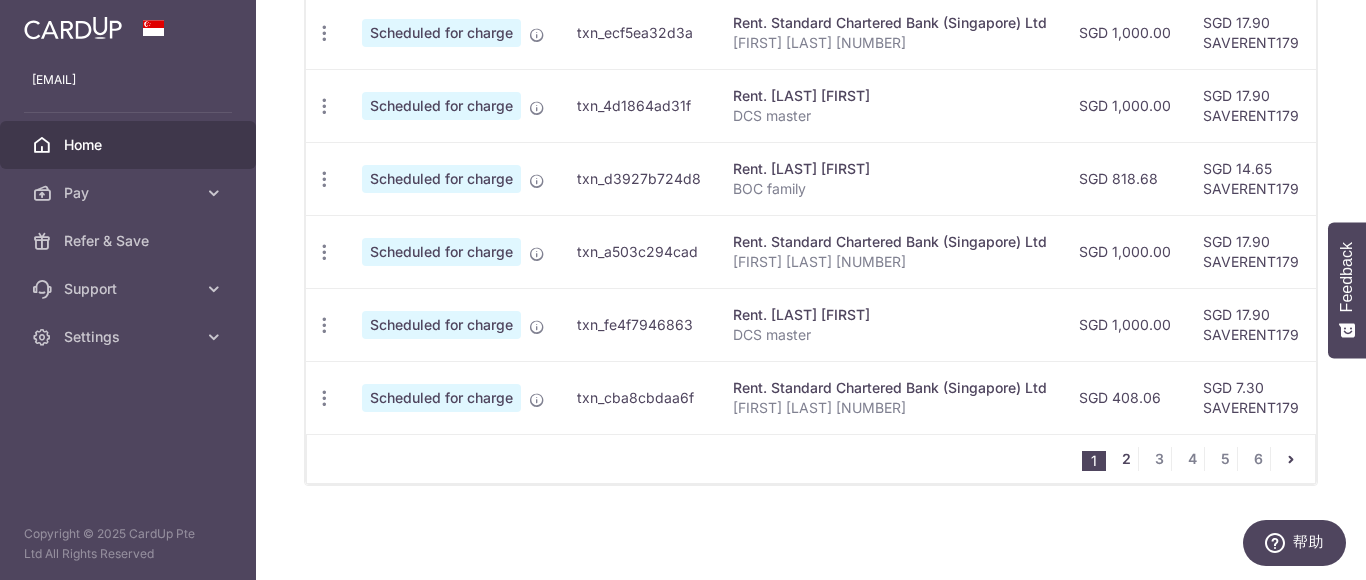 click on "2" at bounding box center [1126, 459] 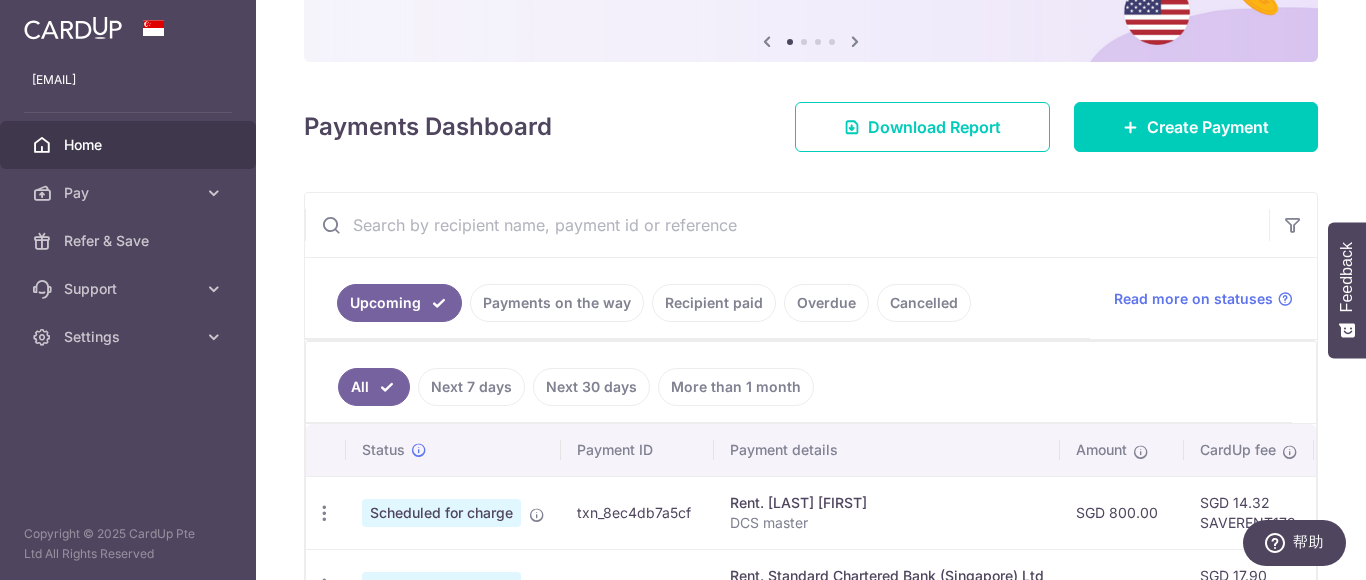 scroll, scrollTop: 394, scrollLeft: 0, axis: vertical 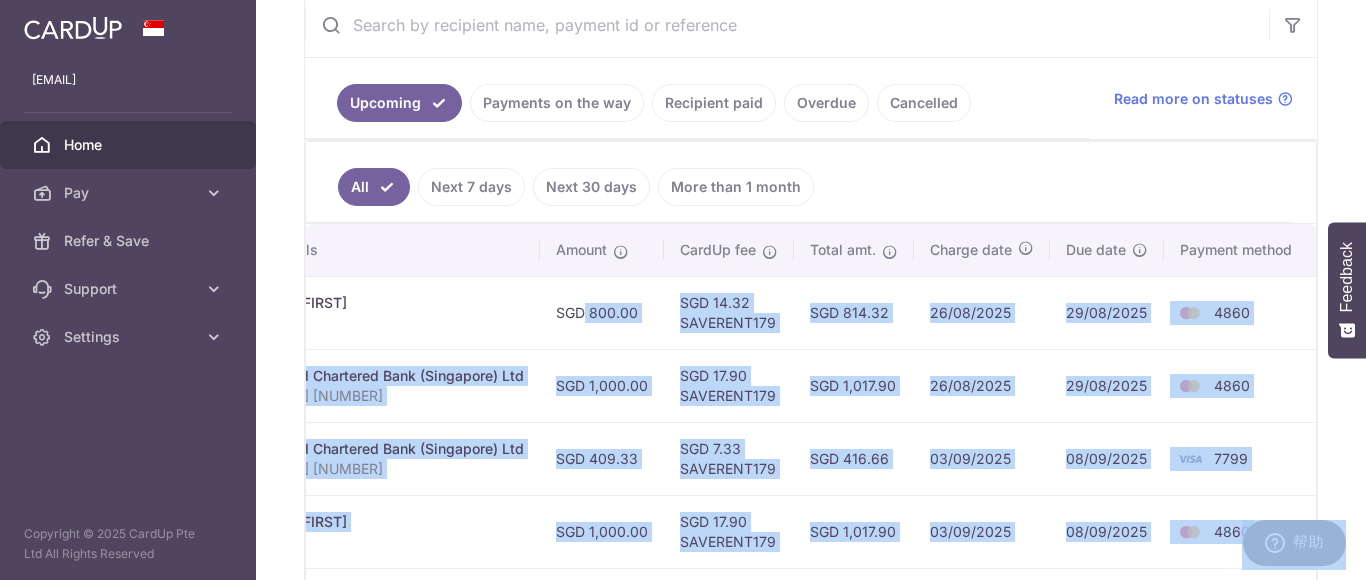 drag, startPoint x: 1168, startPoint y: 303, endPoint x: 1331, endPoint y: 320, distance: 163.88411 